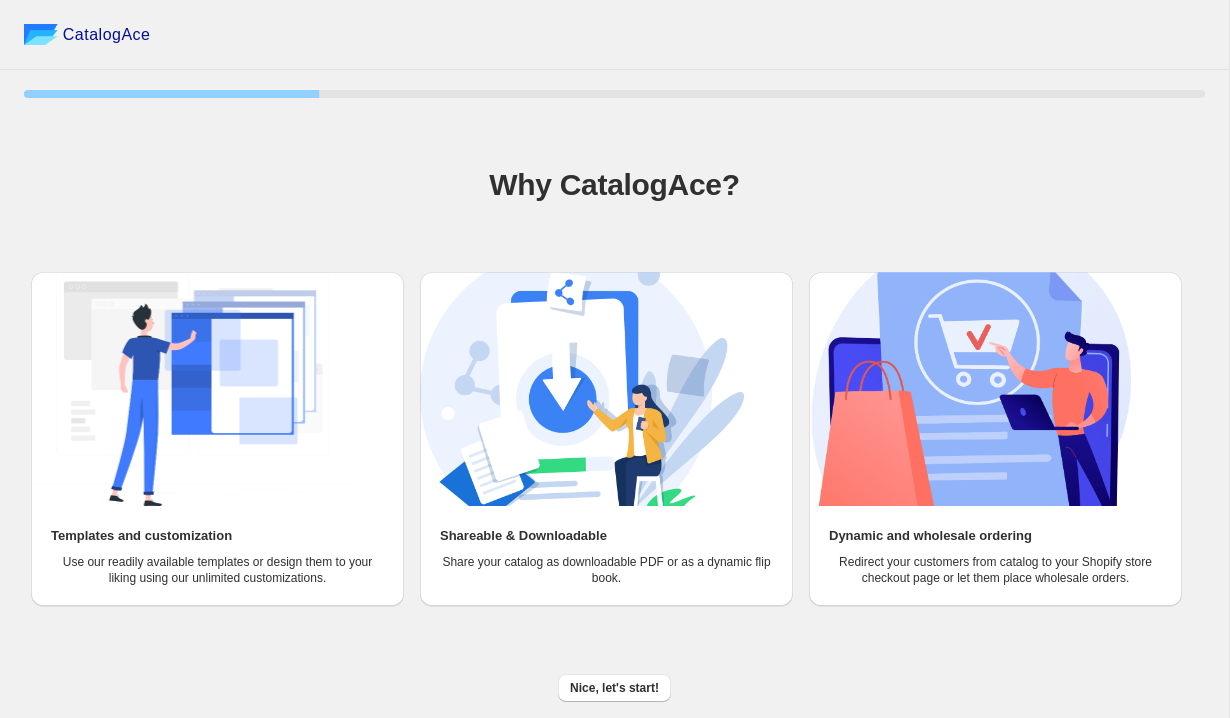 scroll, scrollTop: 0, scrollLeft: 0, axis: both 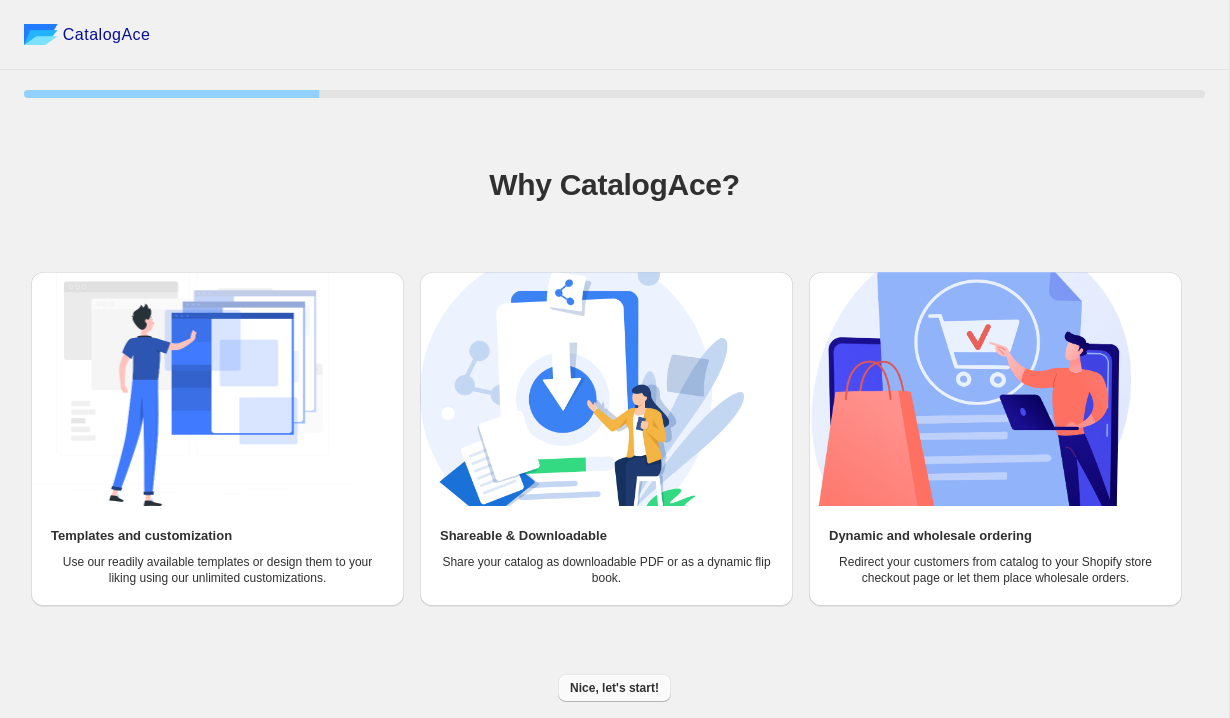 click on "Nice, let's start!" at bounding box center (614, 688) 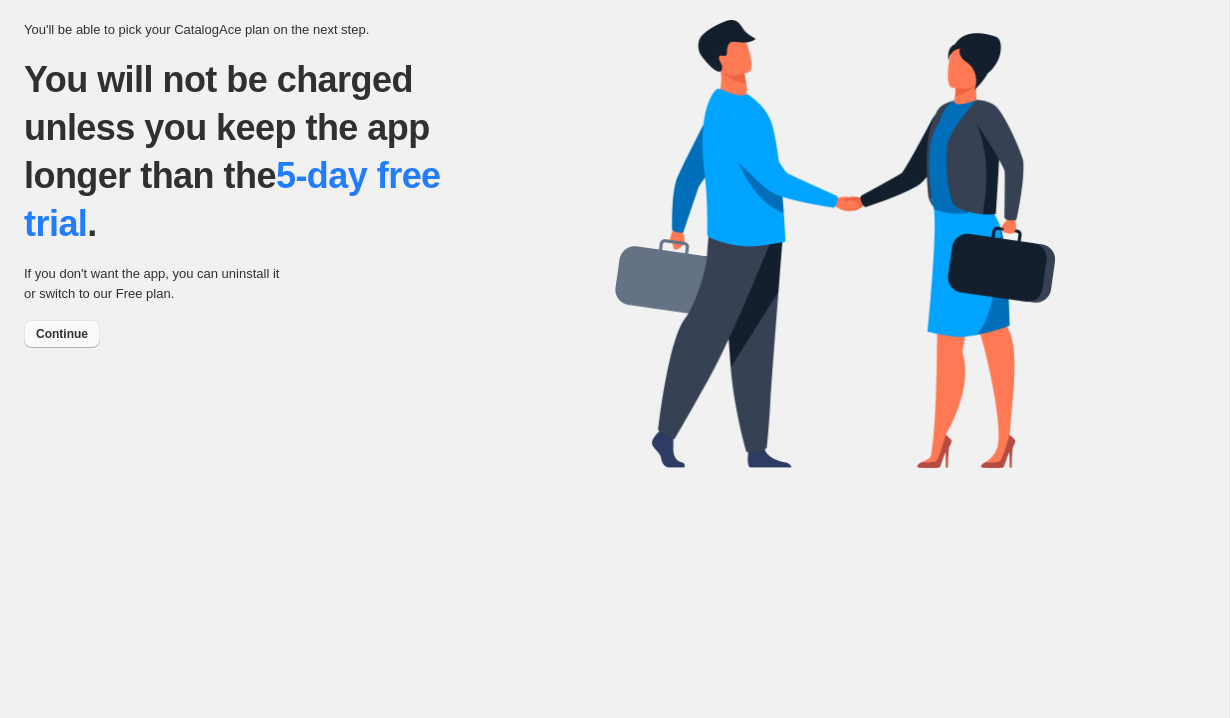 click on "Continue" at bounding box center [62, 334] 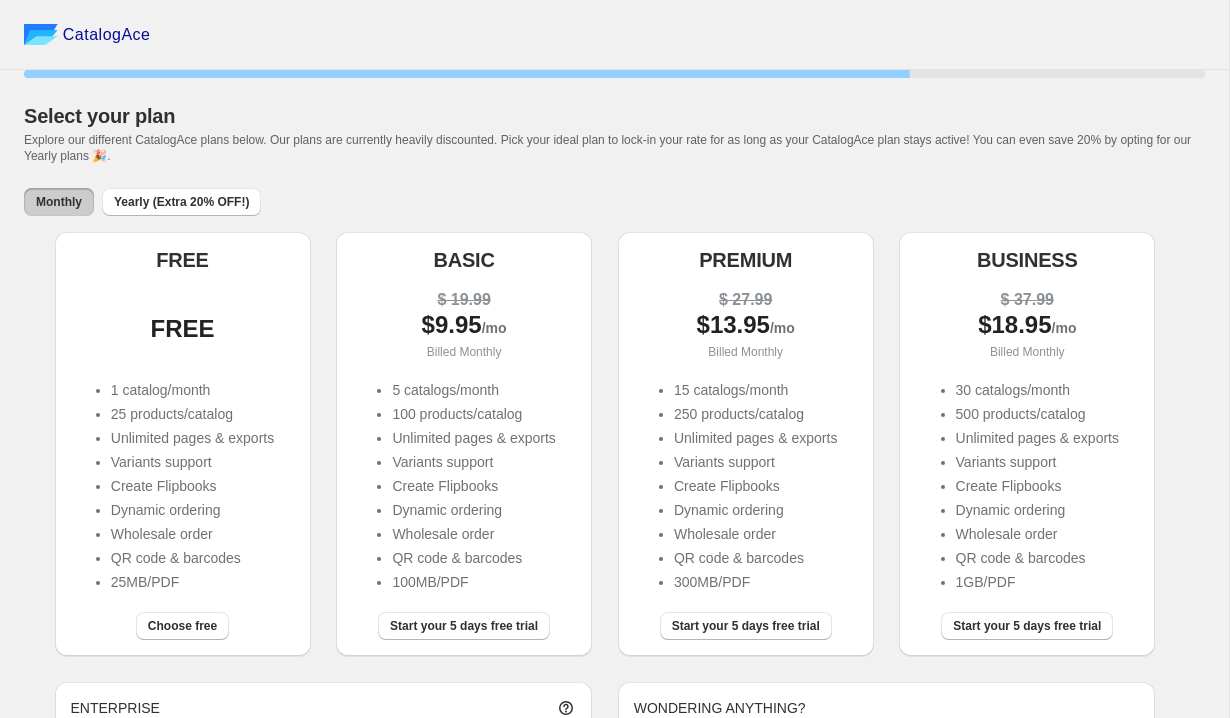 click on "Unlimited pages & exports" at bounding box center [192, 438] 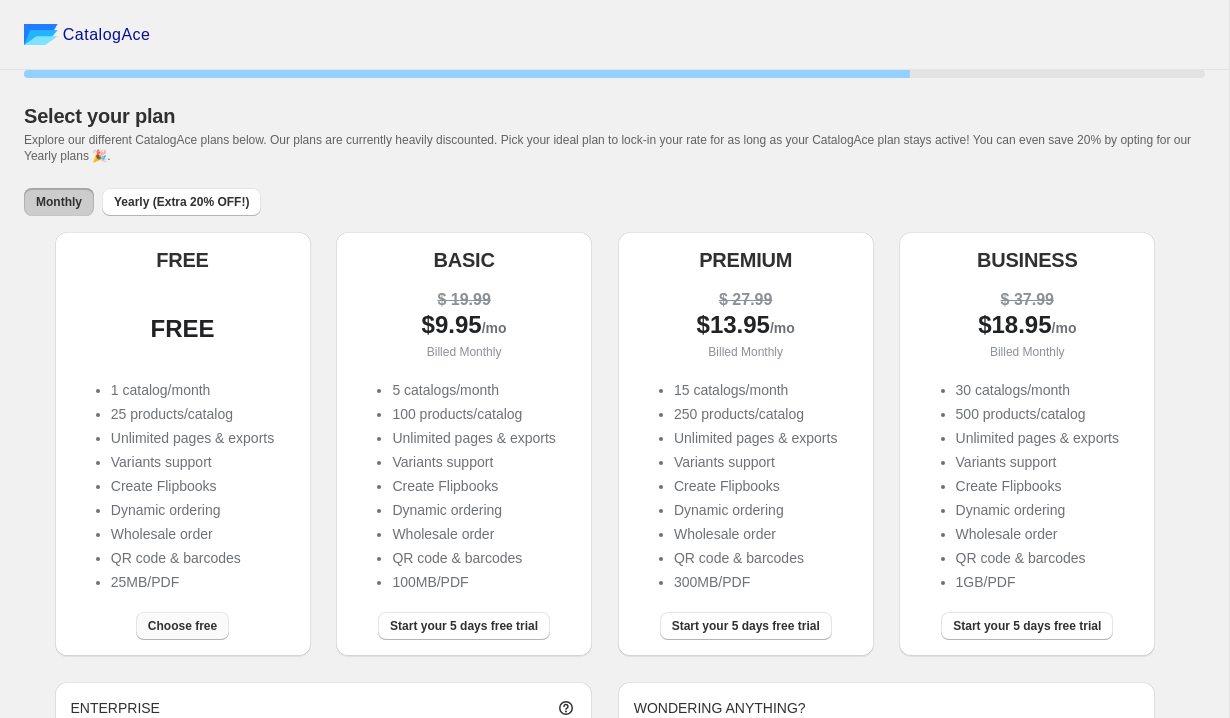 click on "Choose free" at bounding box center (182, 626) 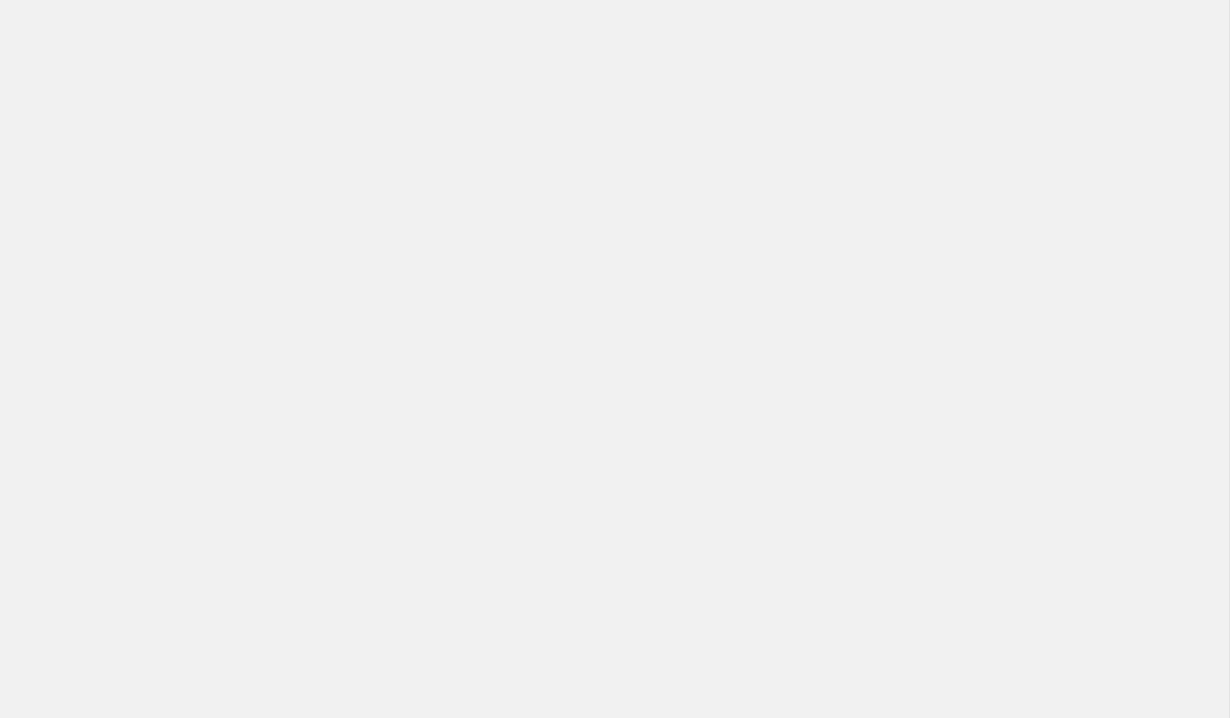 scroll, scrollTop: 0, scrollLeft: 0, axis: both 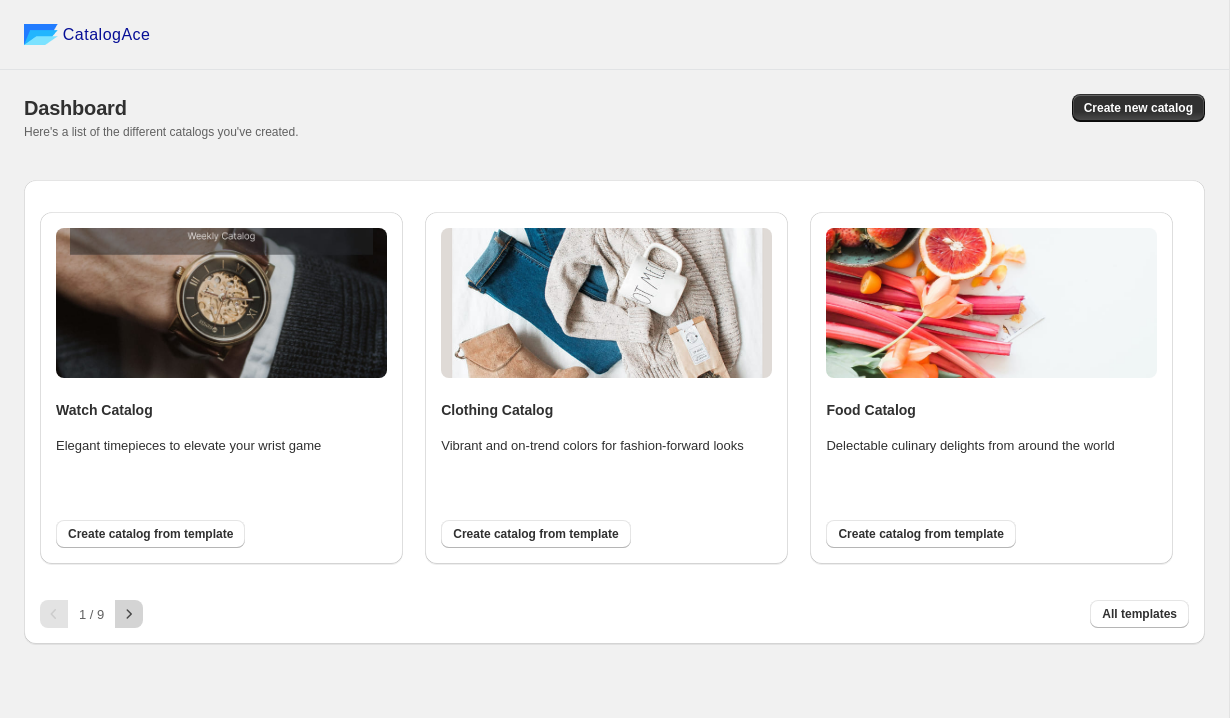 click 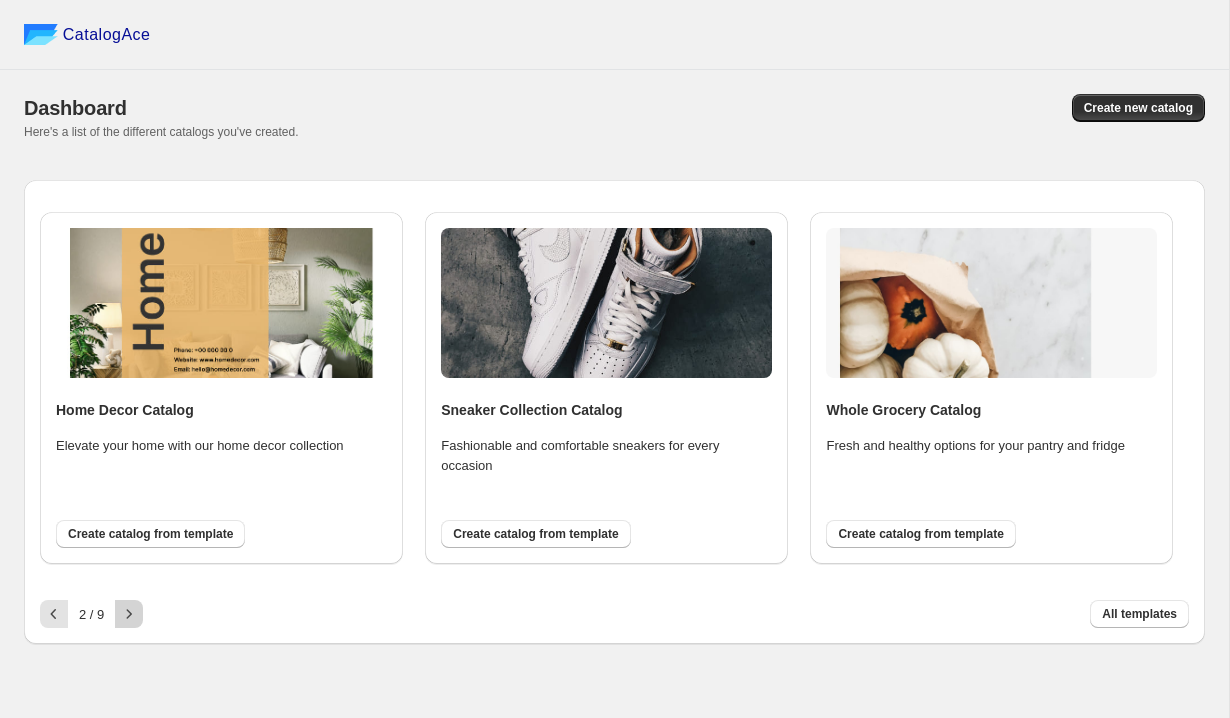 click 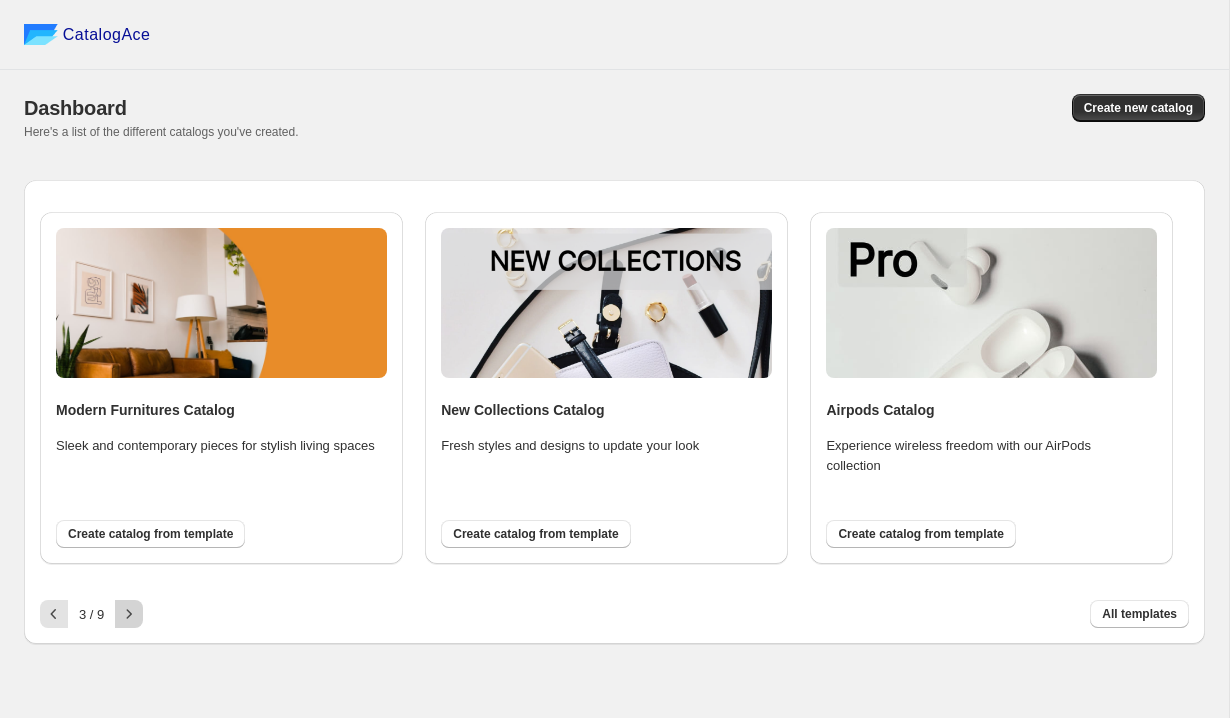 click 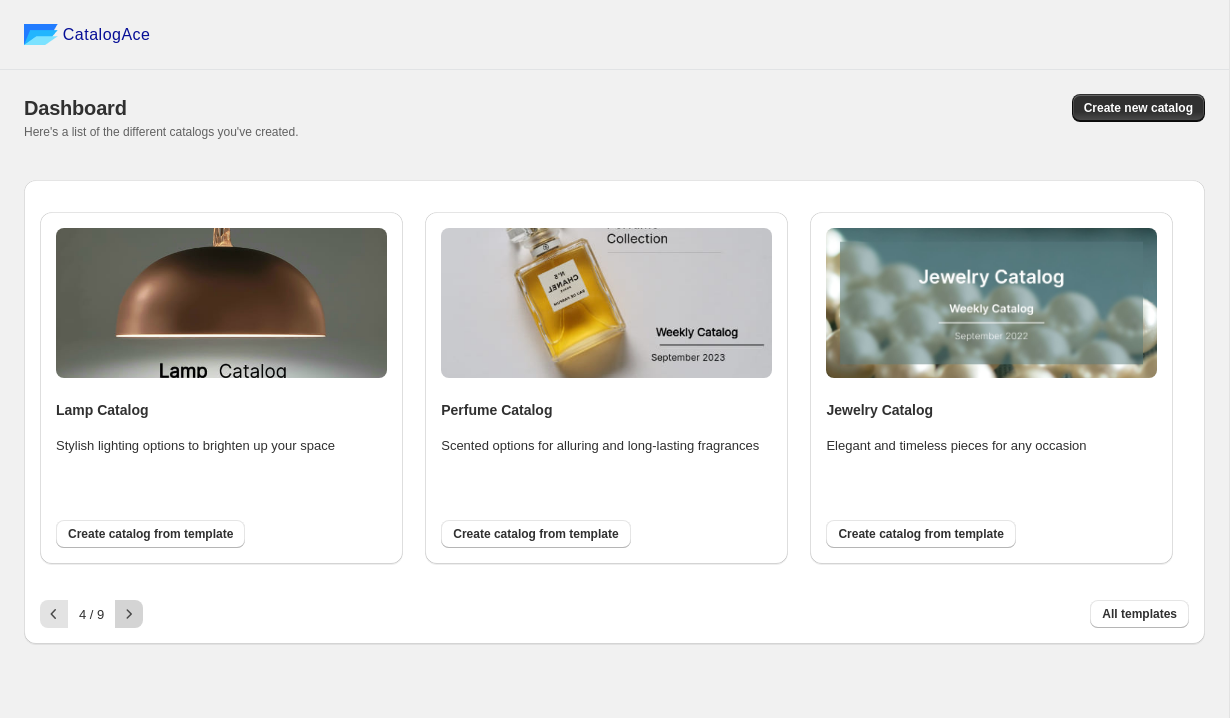 click 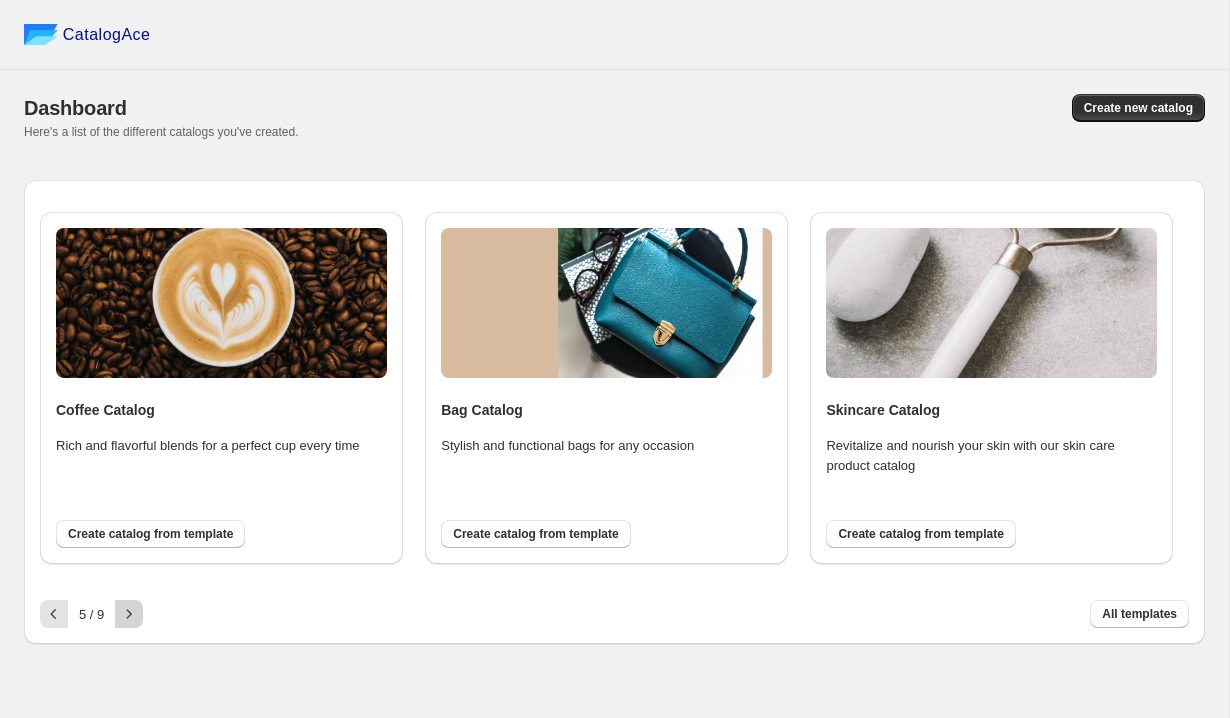 click 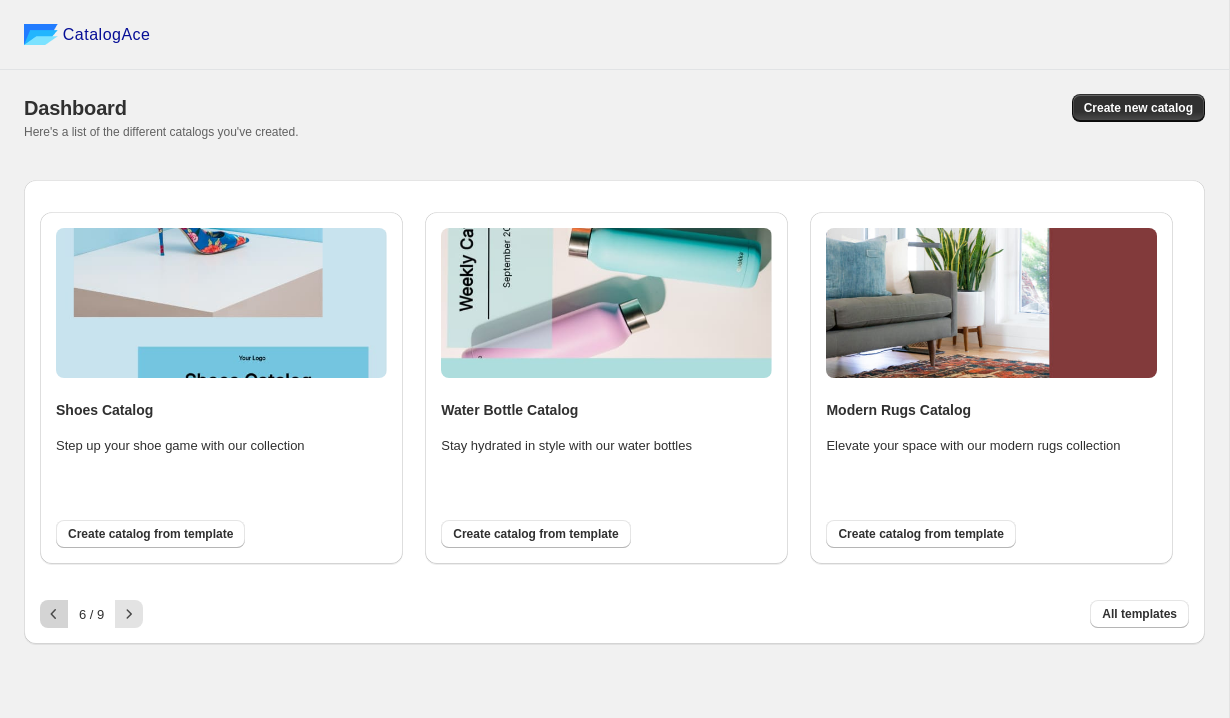 click 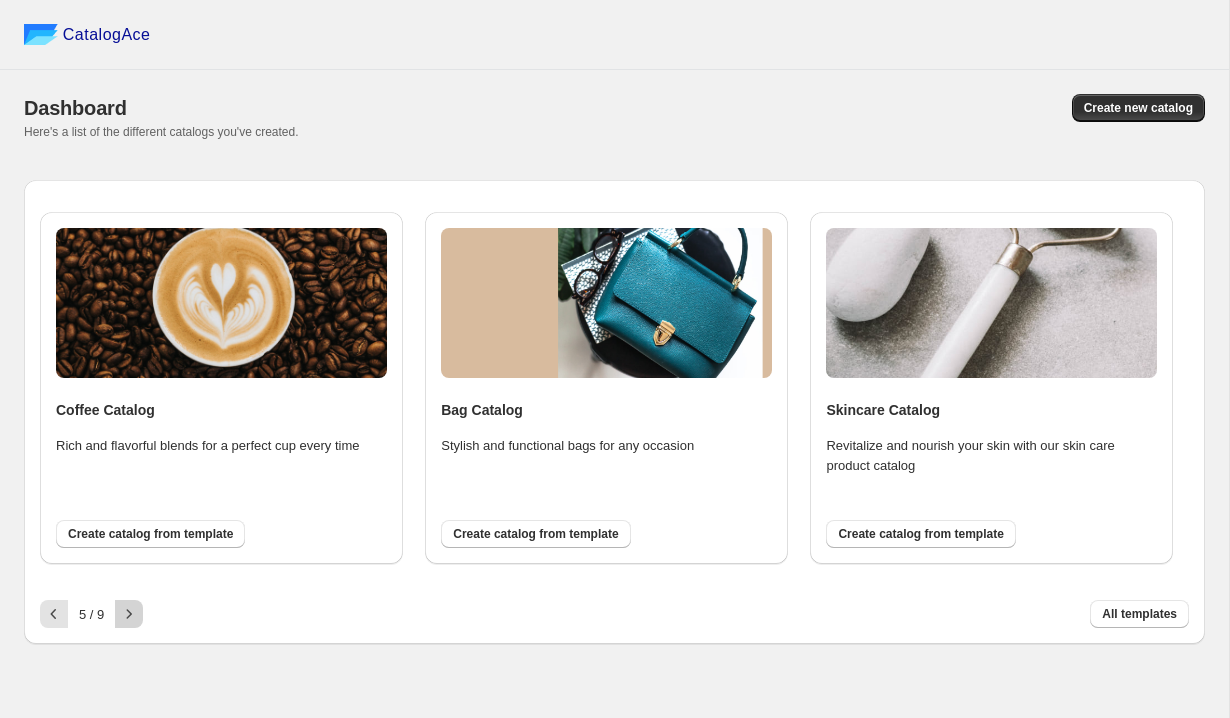 click 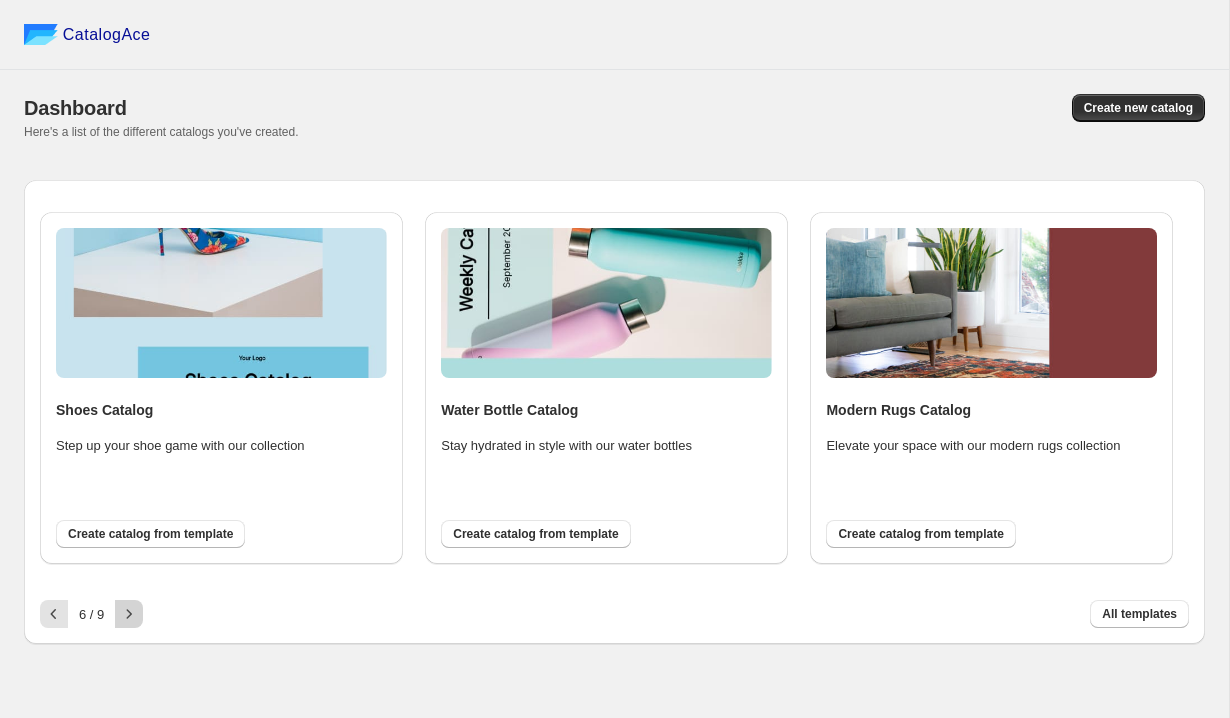 click 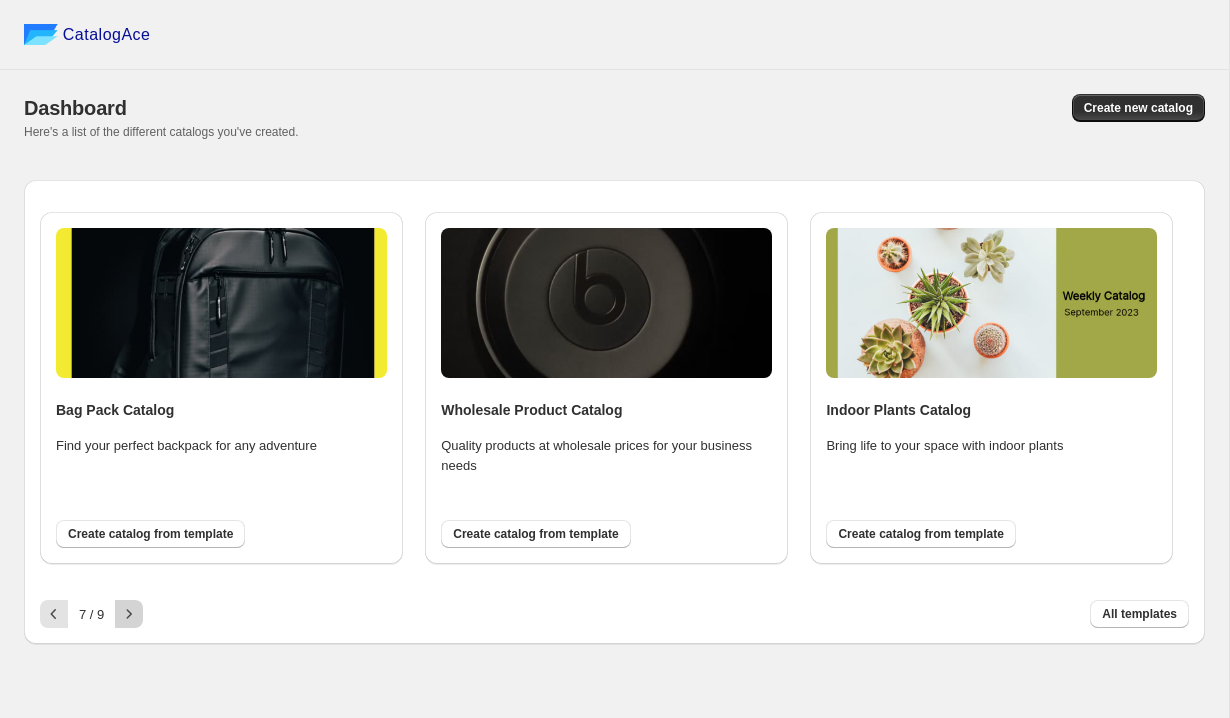 click 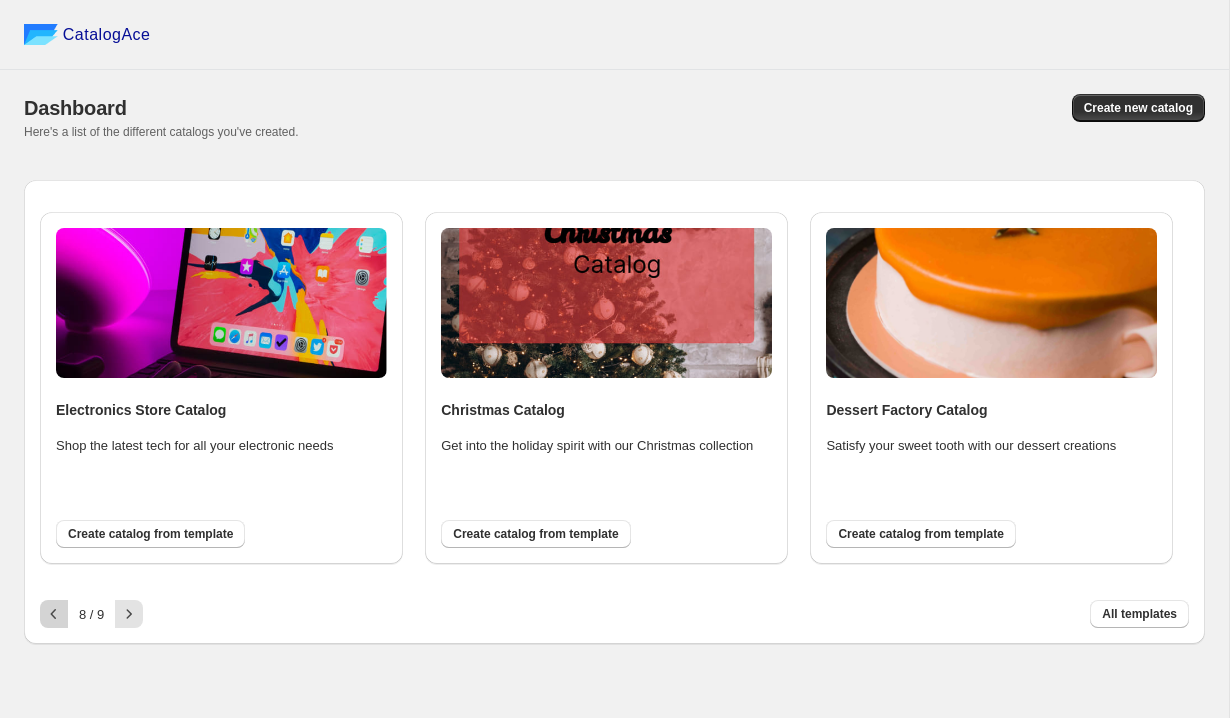 click 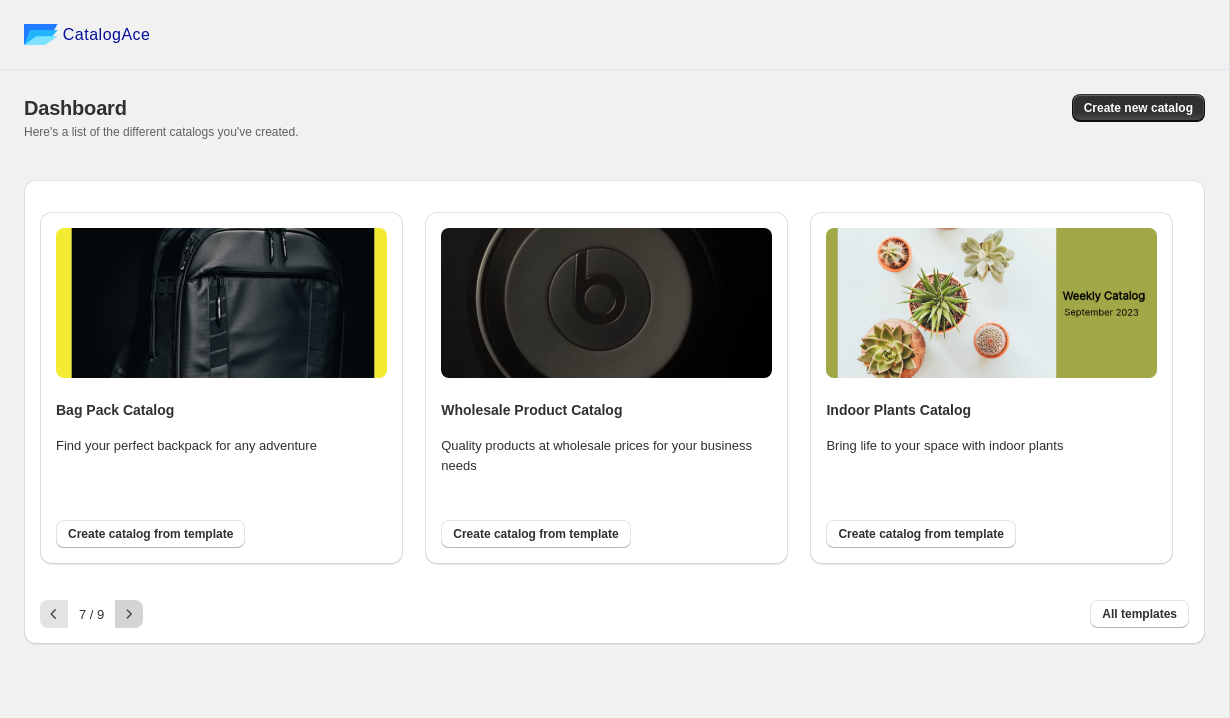 click at bounding box center (129, 614) 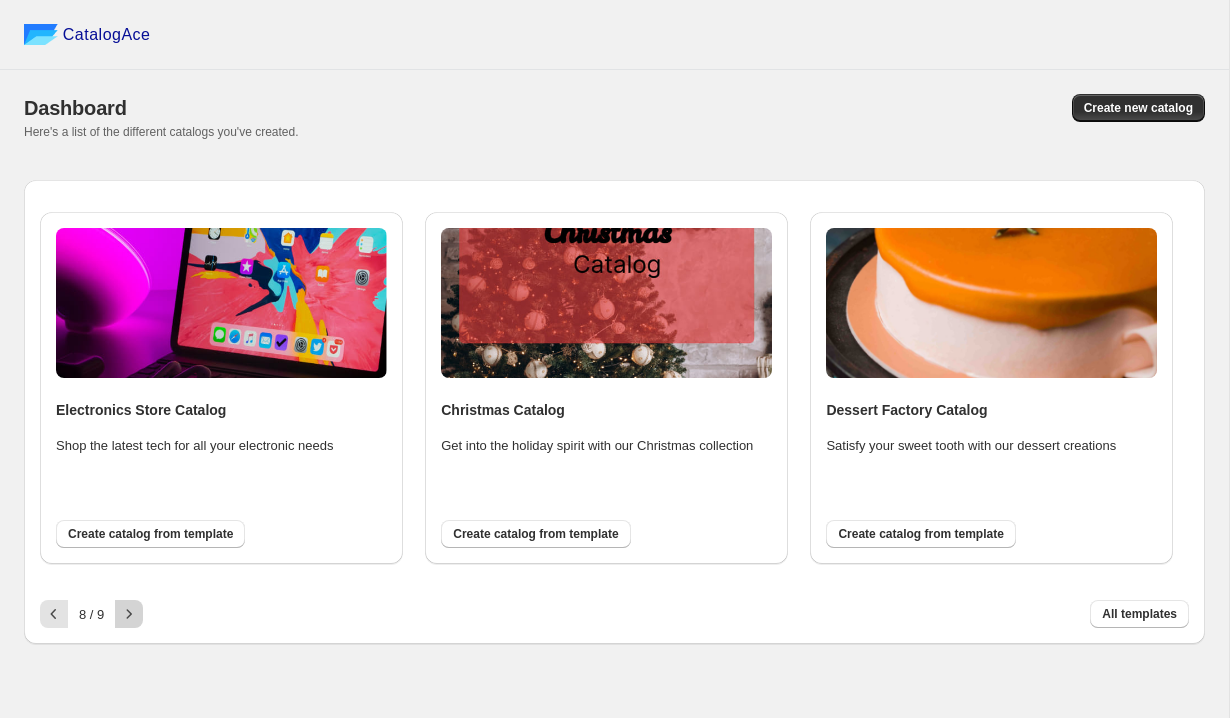 click 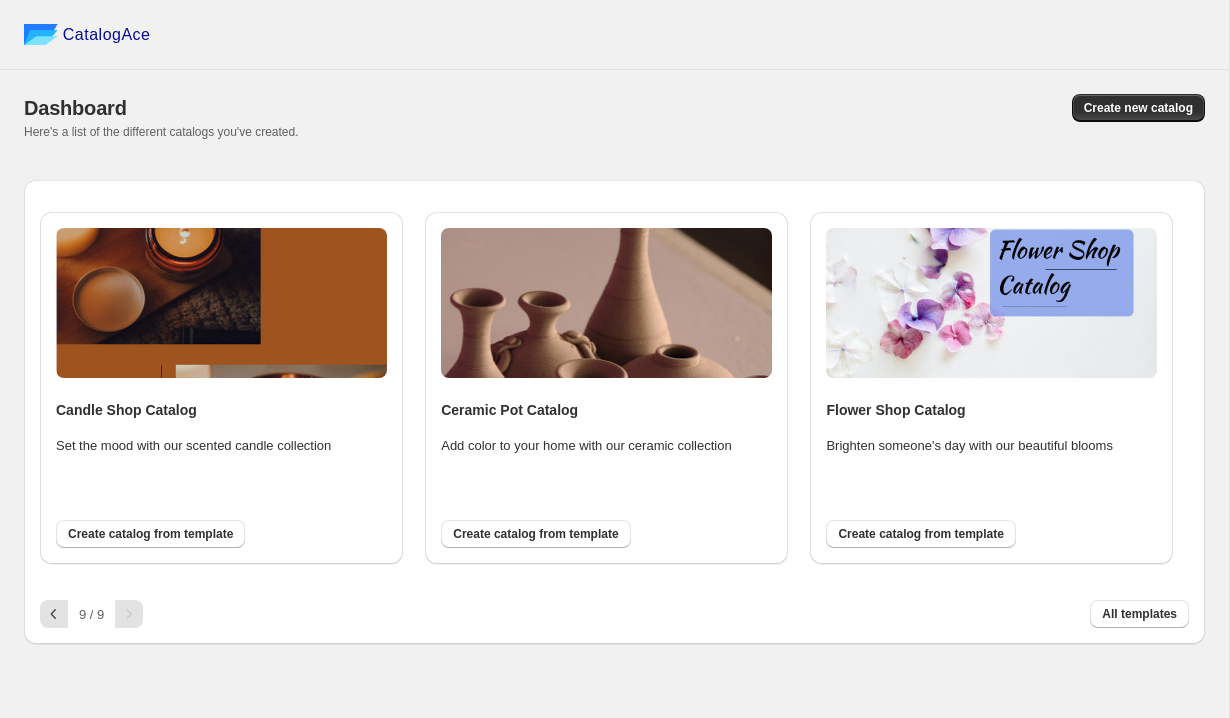 click on "9 / 9" at bounding box center [91, 614] 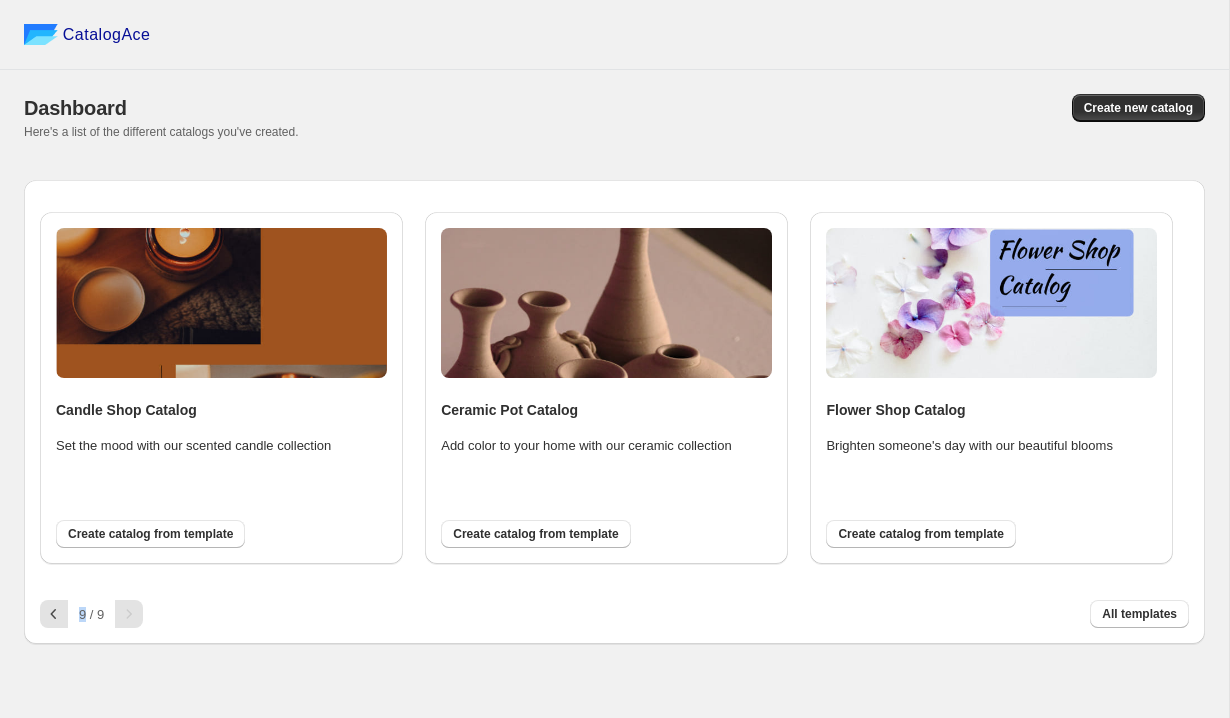 click on "9 / 9" at bounding box center [91, 614] 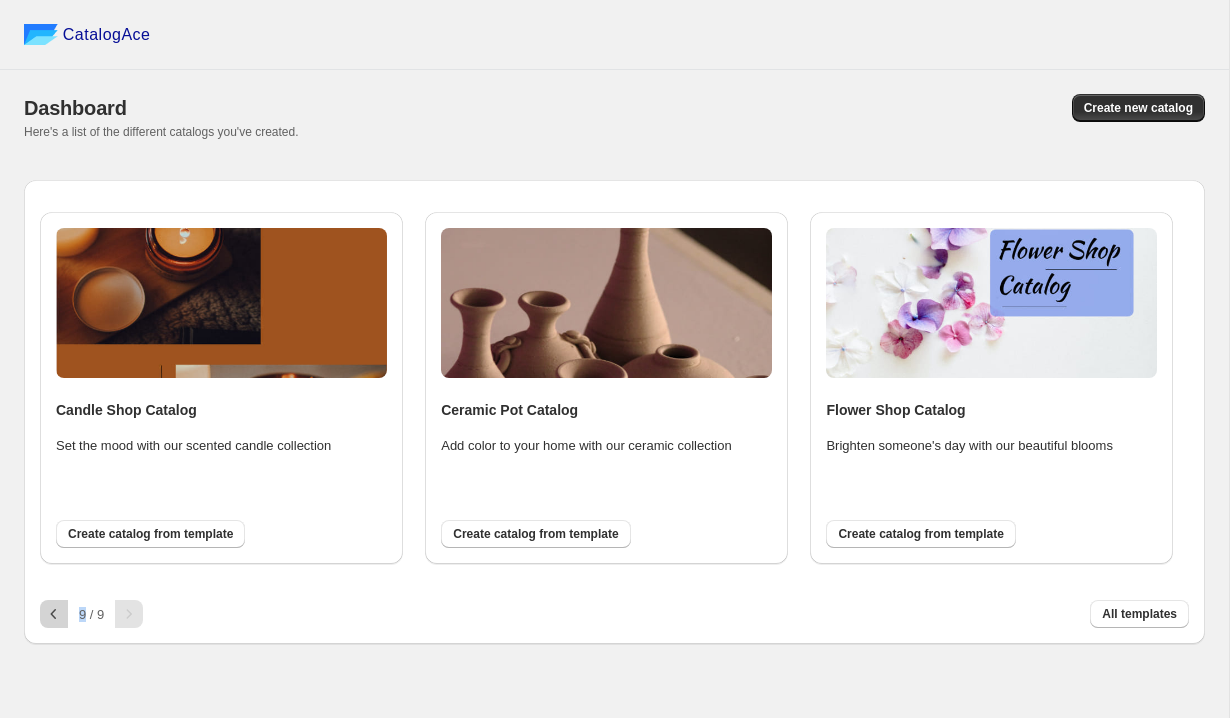 click 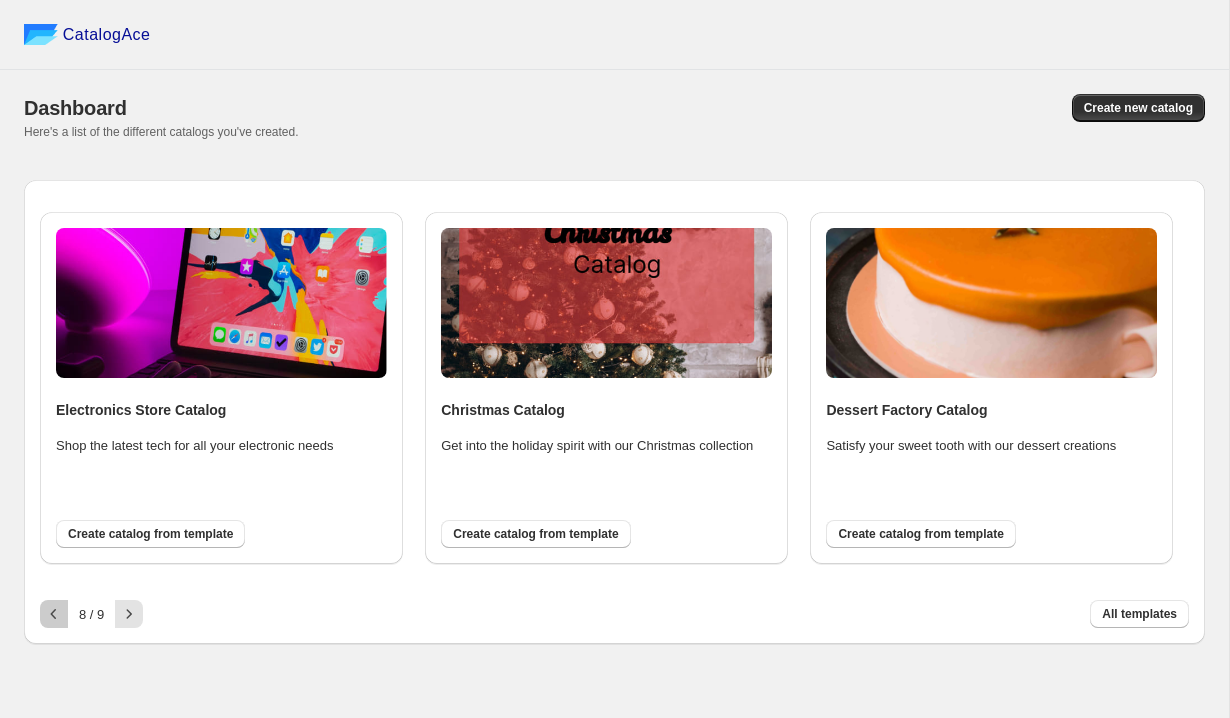click 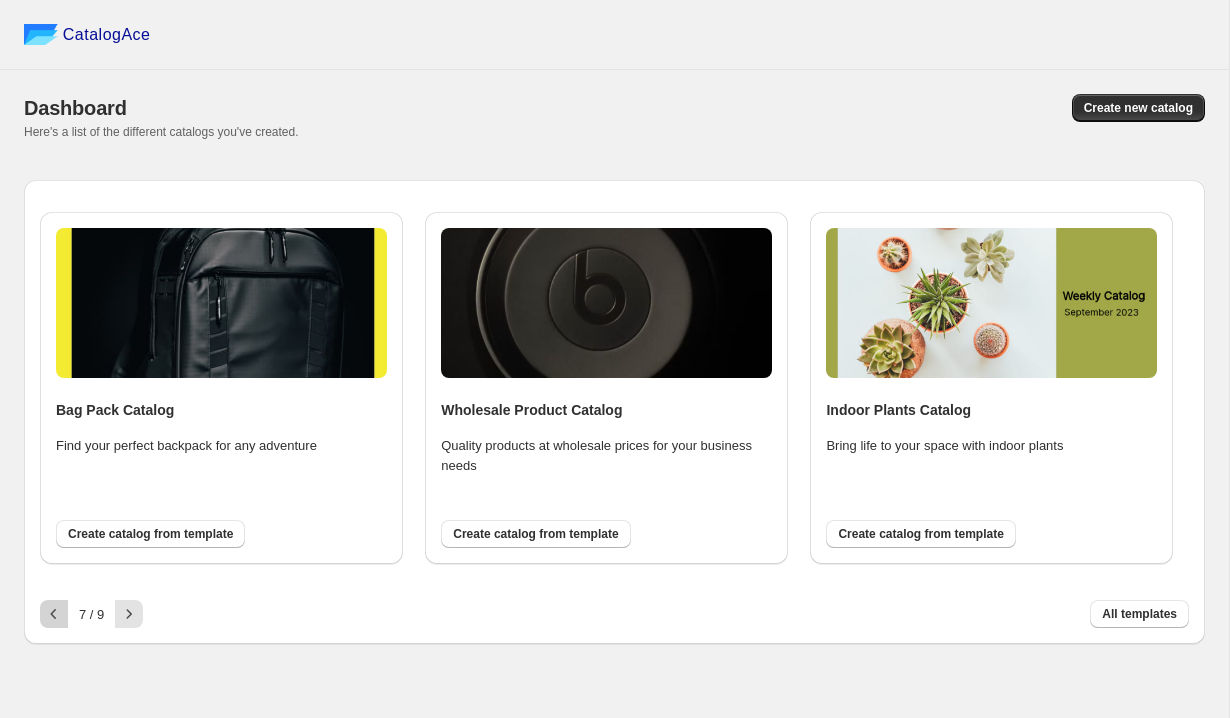 click 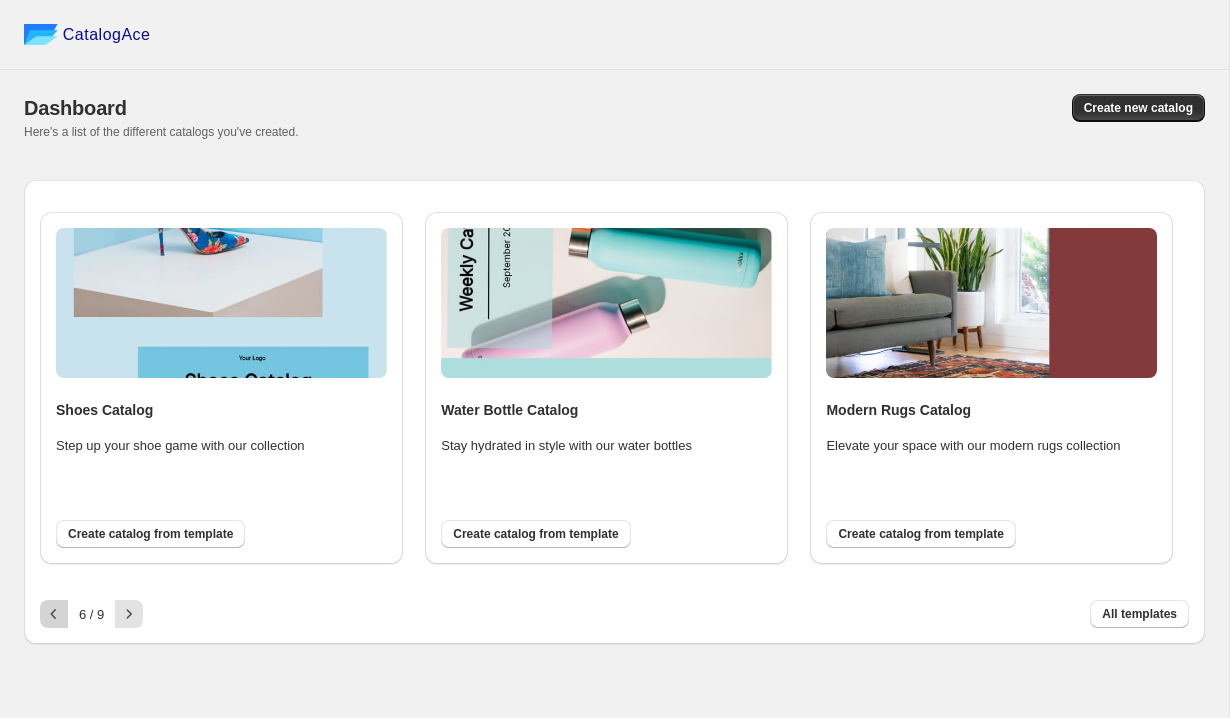 click 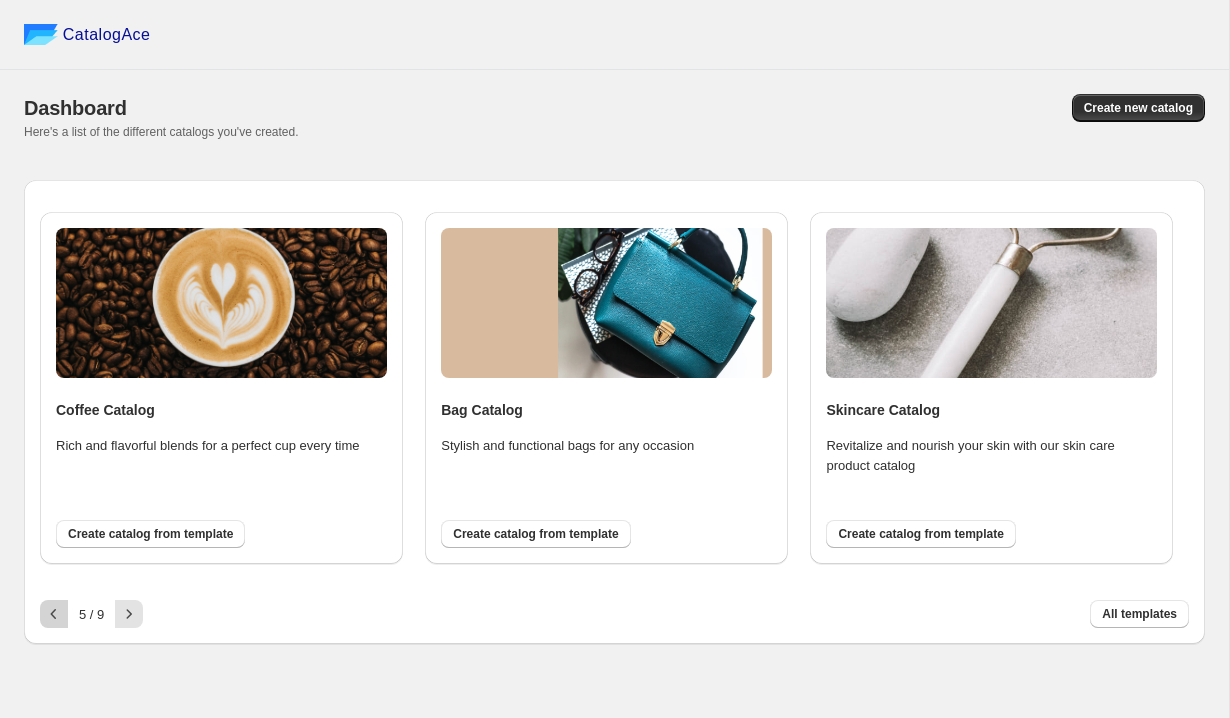 click 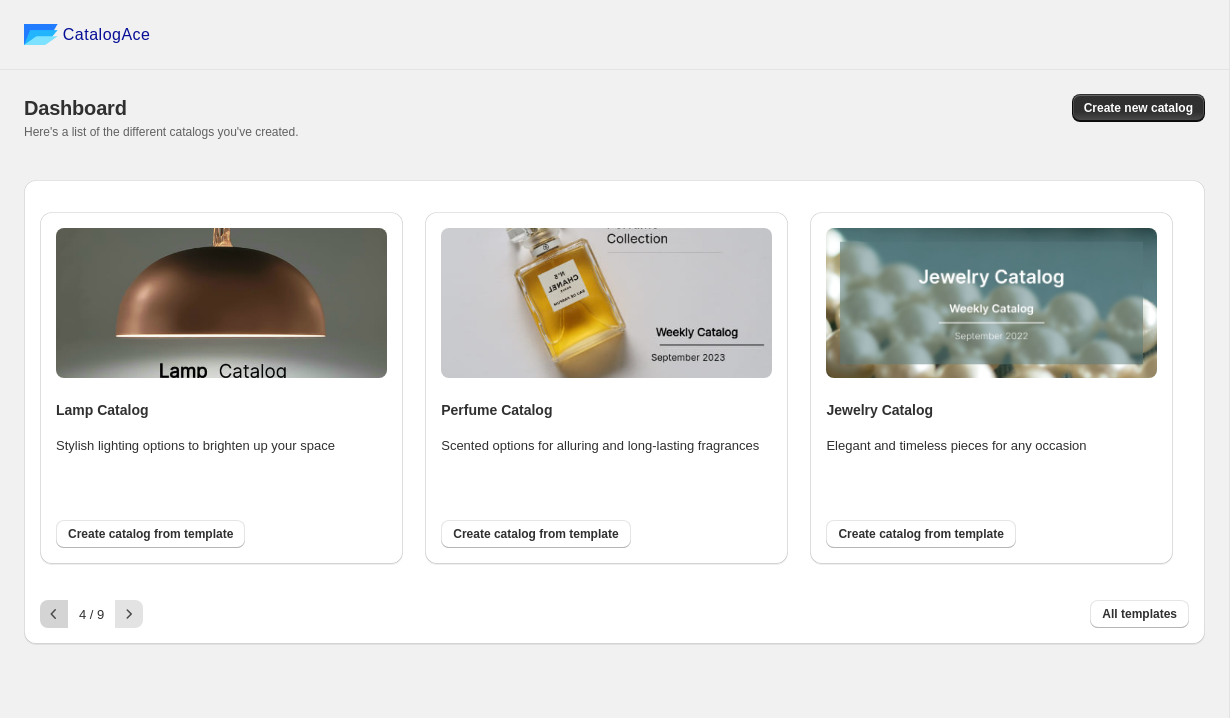 click 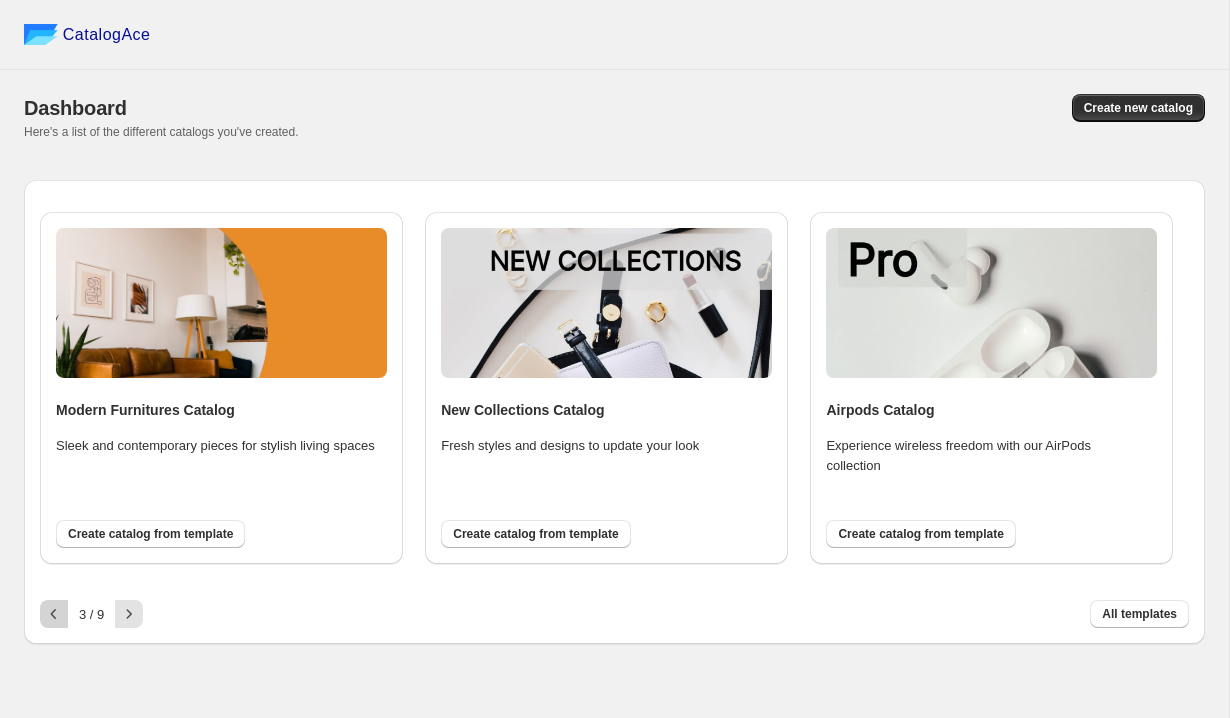 click 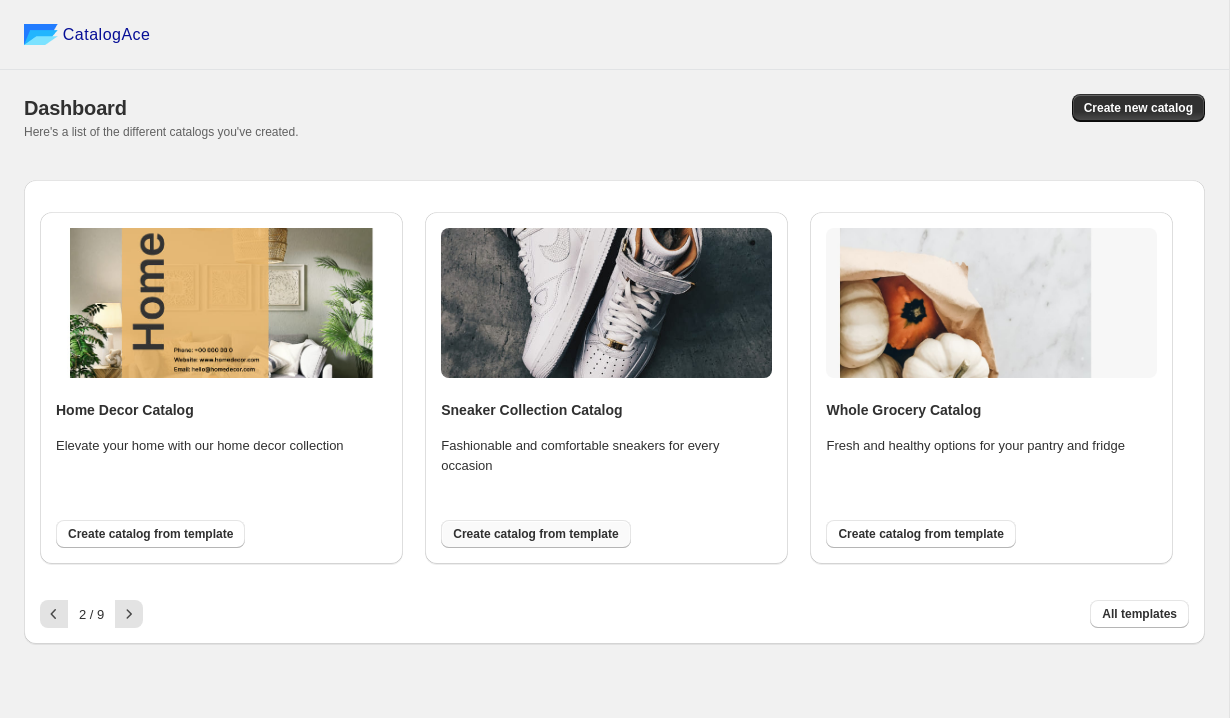 click on "Create catalog from template" at bounding box center [535, 534] 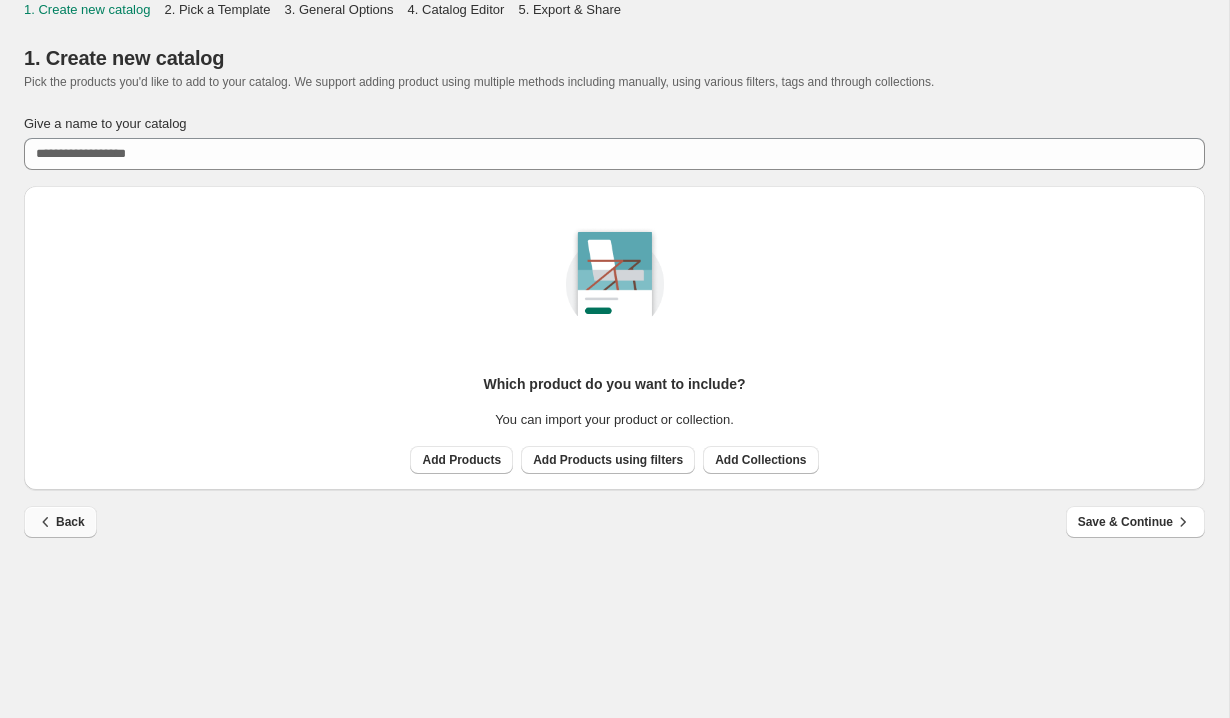 click on "Back" at bounding box center [60, 522] 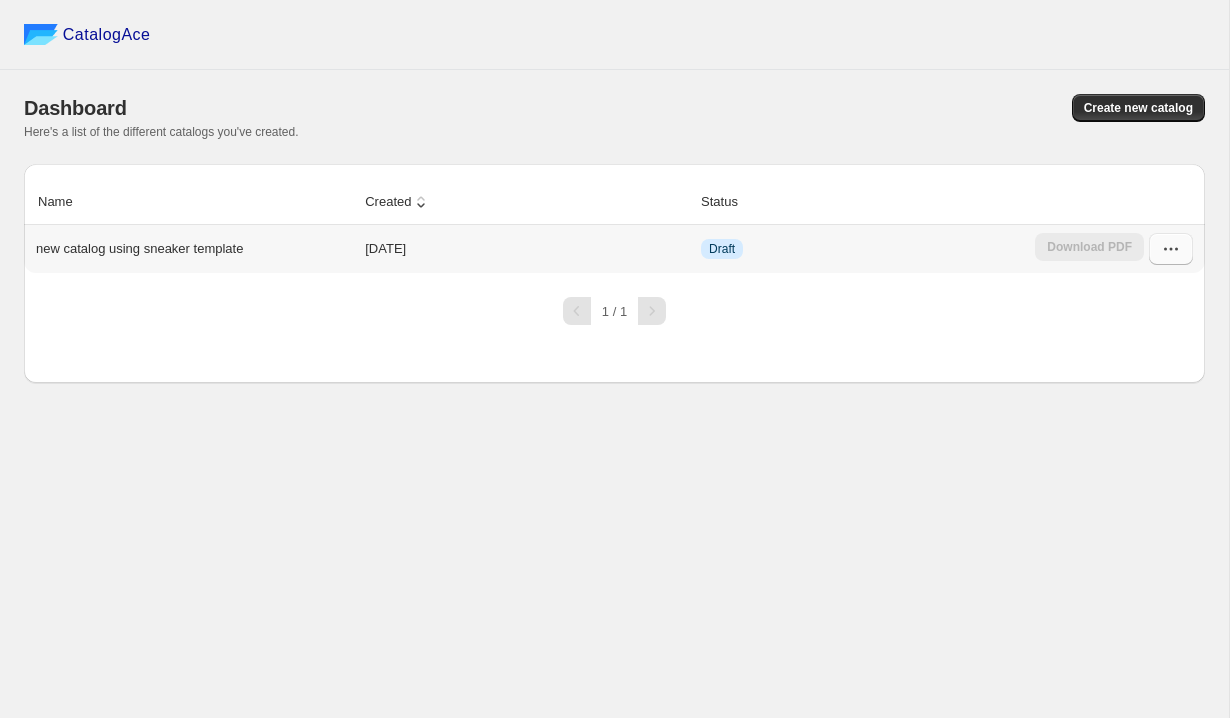click at bounding box center [1171, 249] 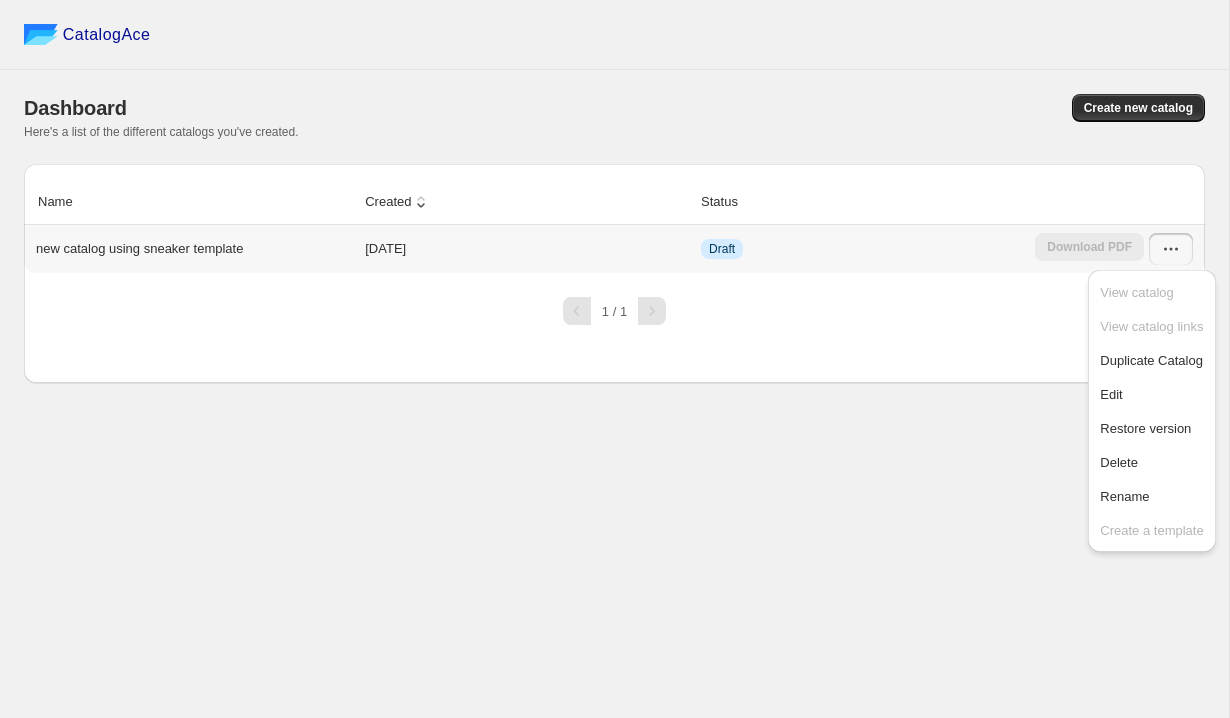 click on "new catalog using sneaker template" at bounding box center [139, 249] 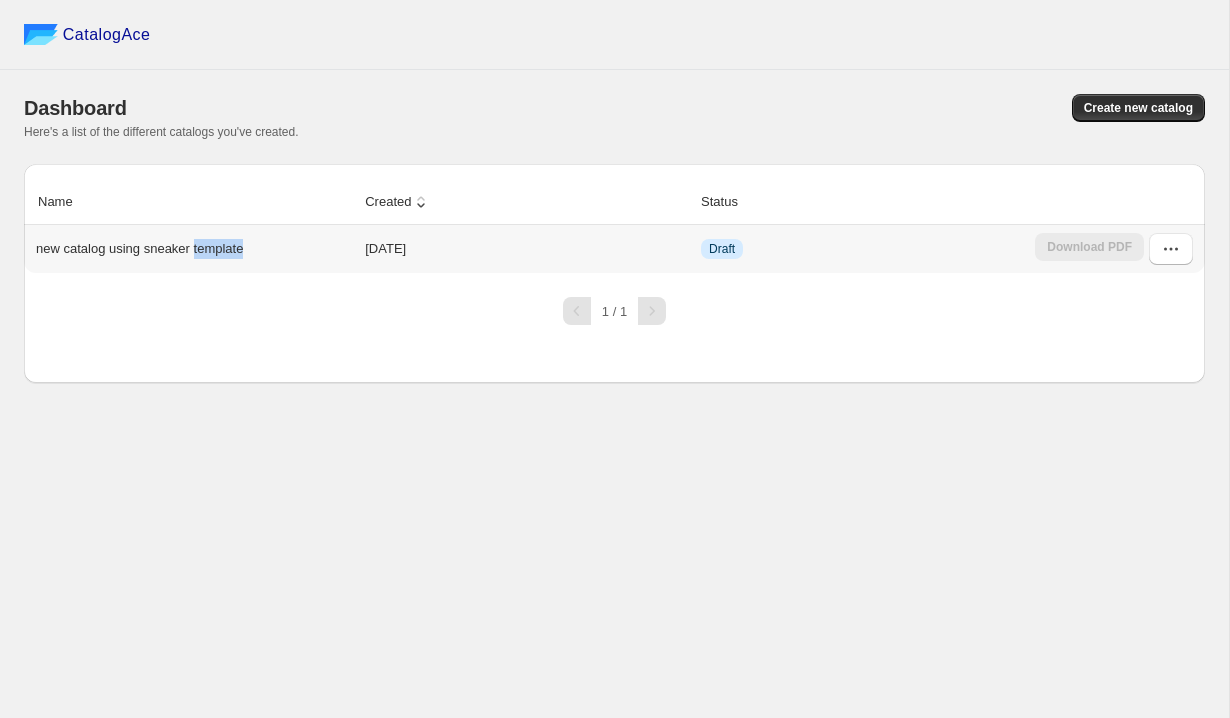 click on "new catalog using sneaker template" at bounding box center [139, 249] 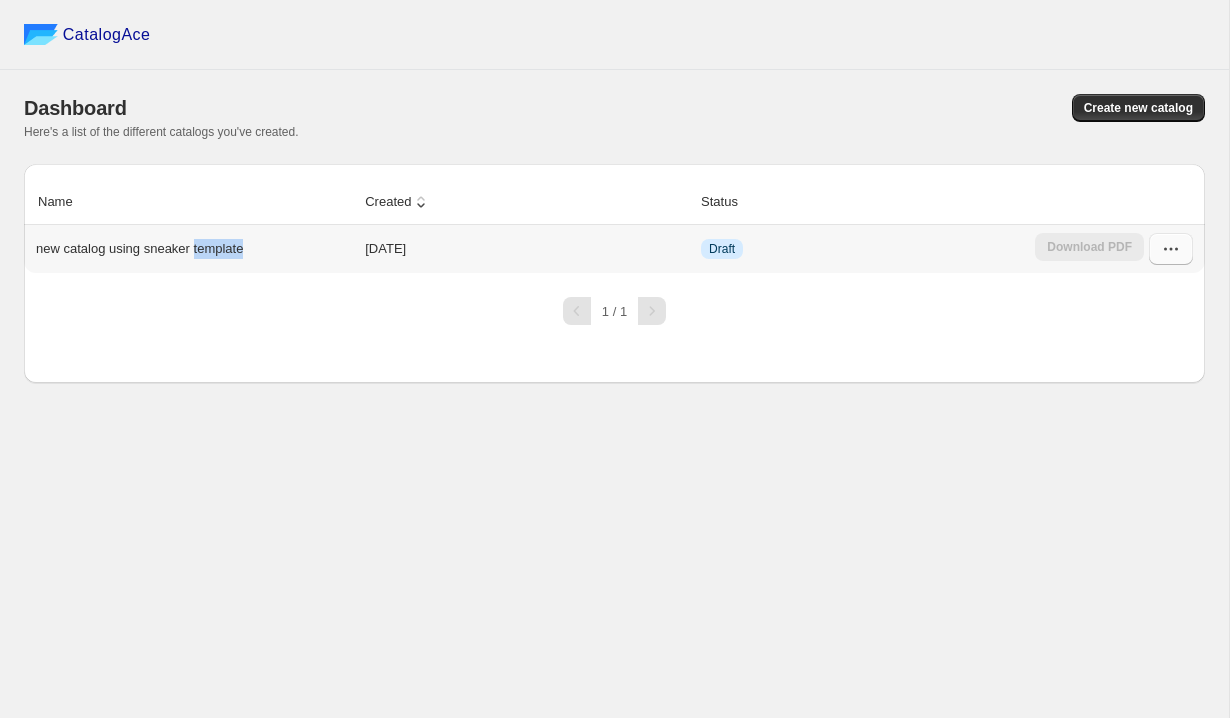 click at bounding box center [1171, 249] 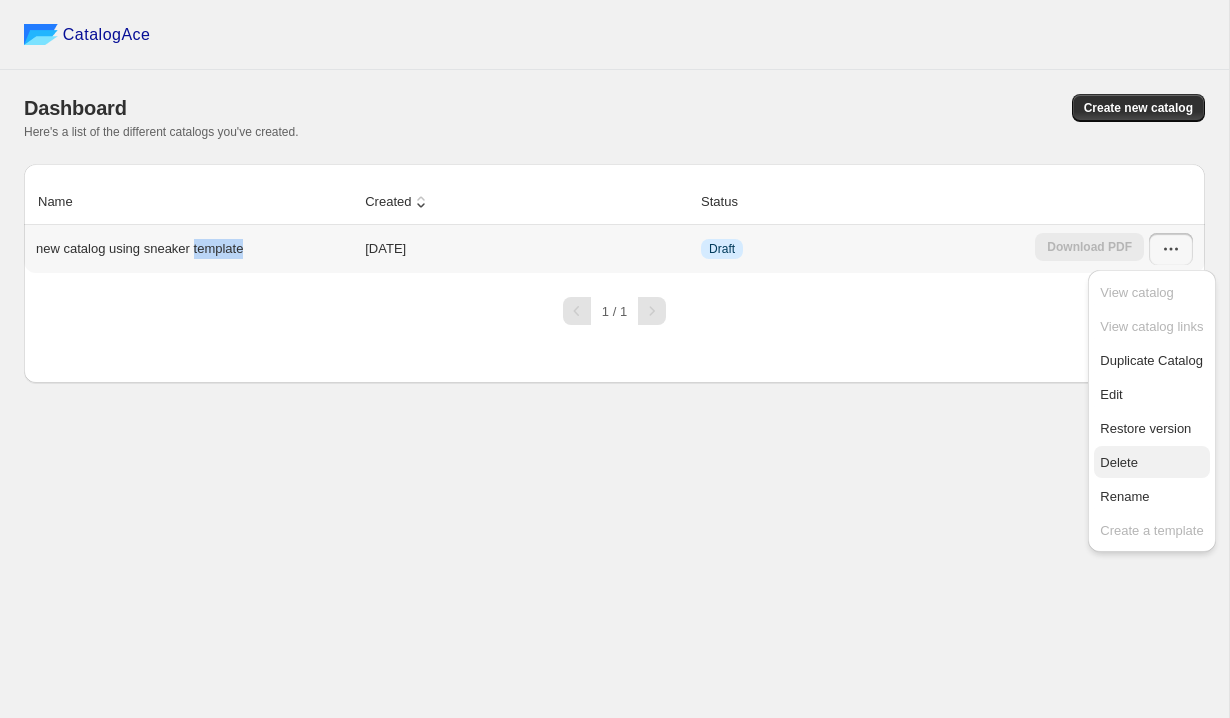 click on "Delete" at bounding box center [1119, 462] 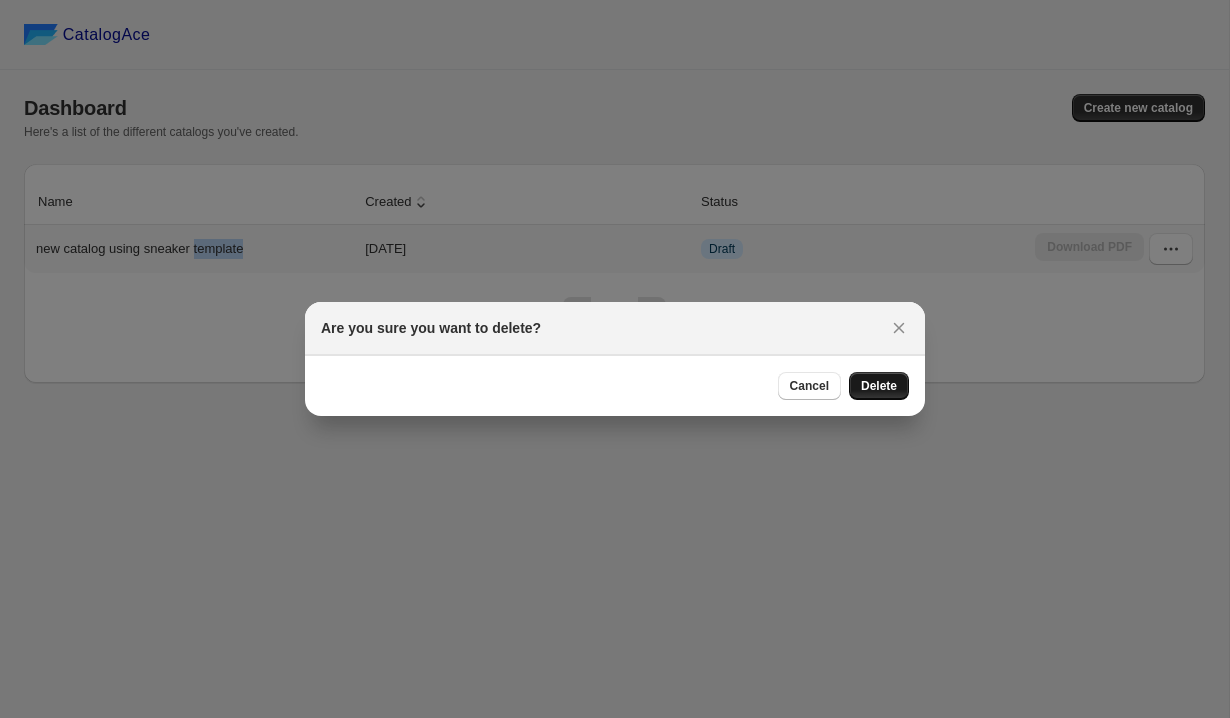 click on "Delete" at bounding box center (879, 386) 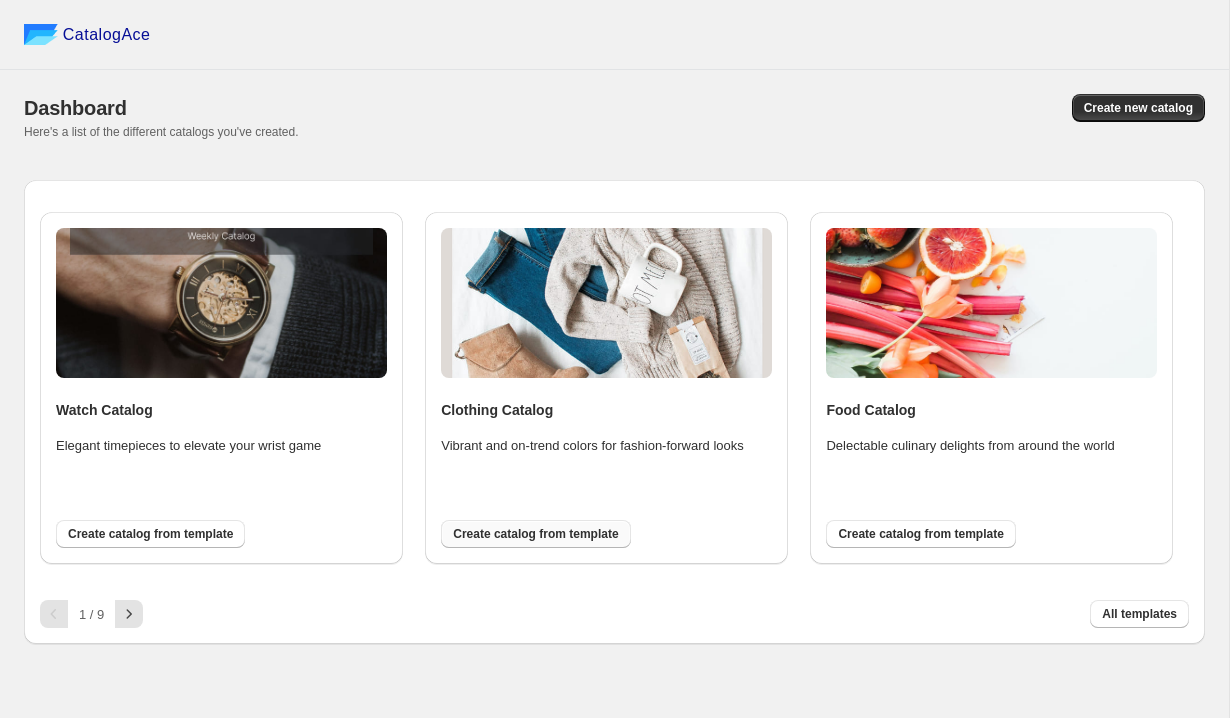 click on "Create catalog from template" at bounding box center (535, 534) 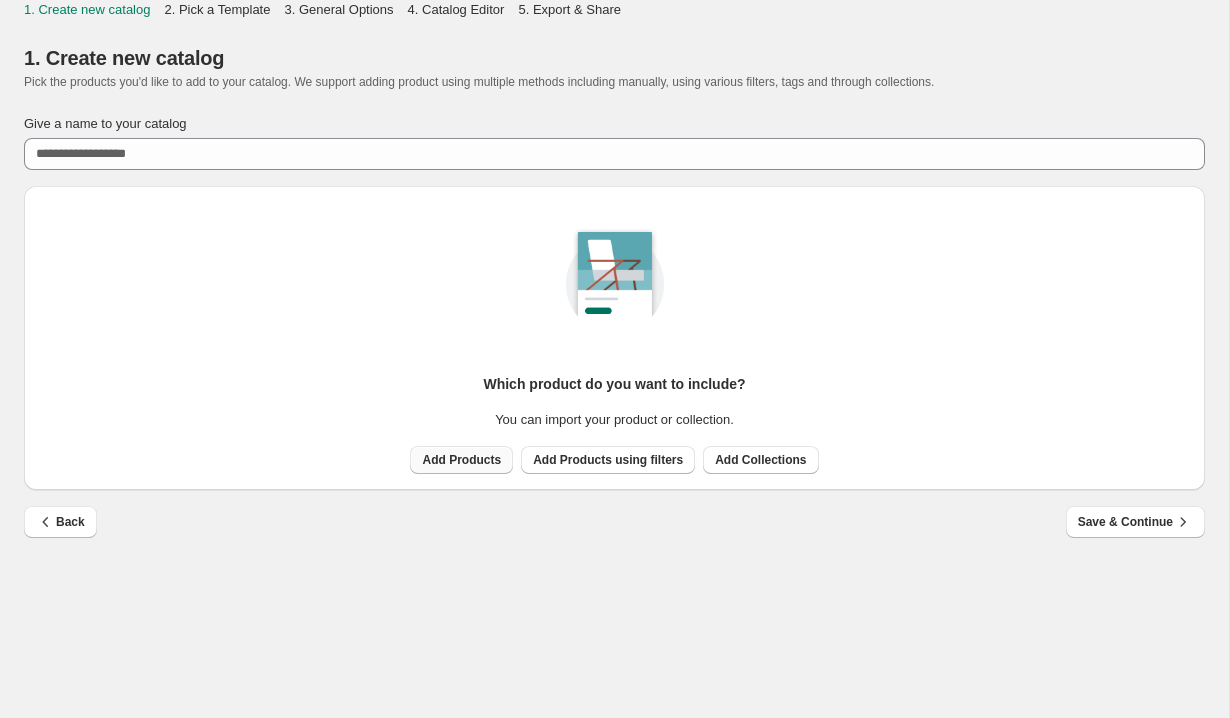 click on "Add Products" at bounding box center (461, 460) 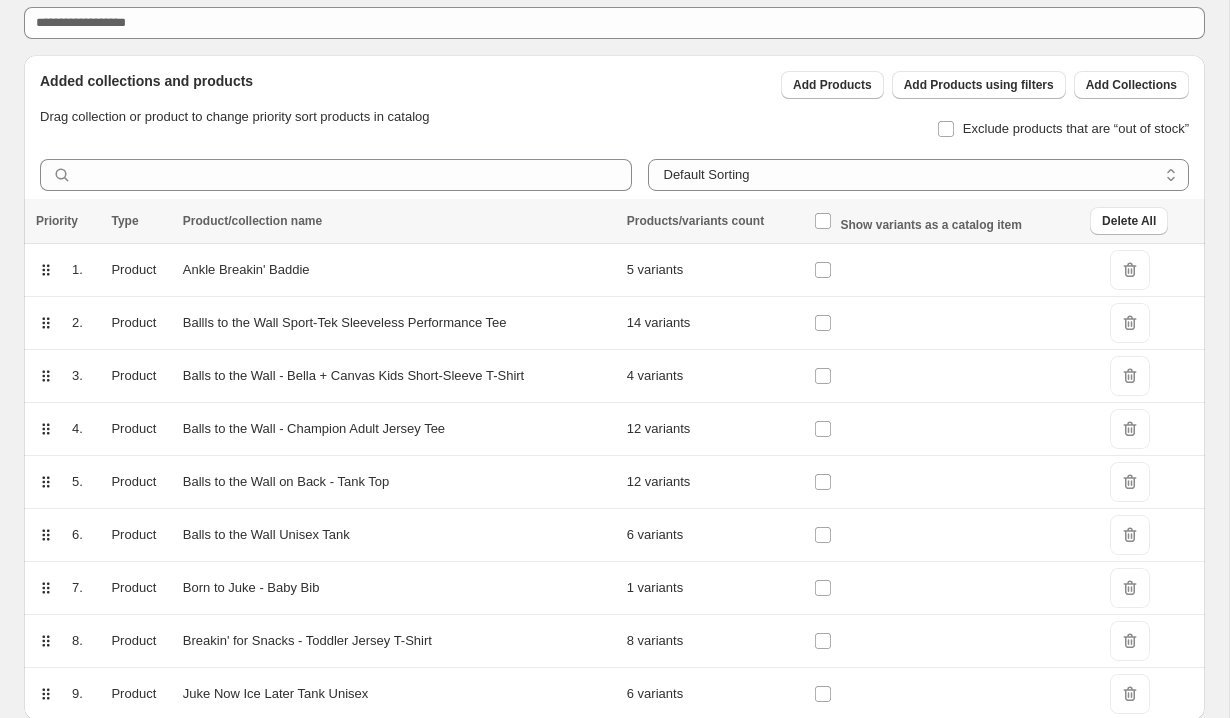 scroll, scrollTop: 206, scrollLeft: 0, axis: vertical 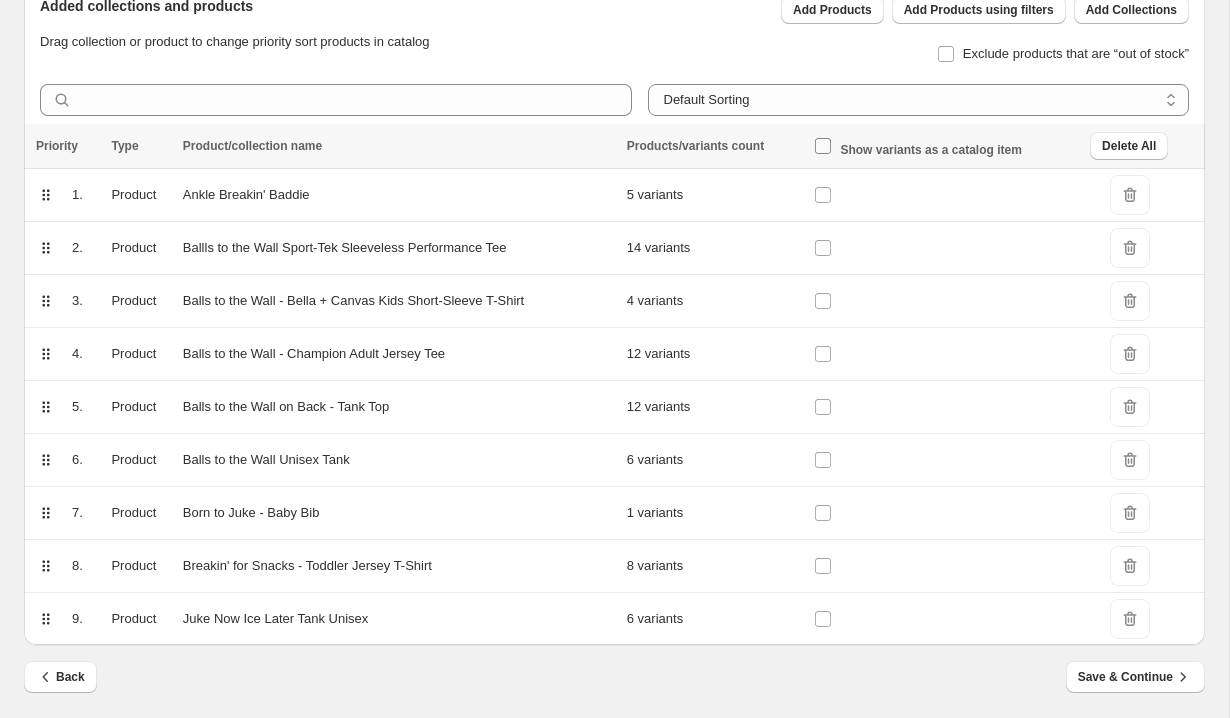 click at bounding box center [827, 146] 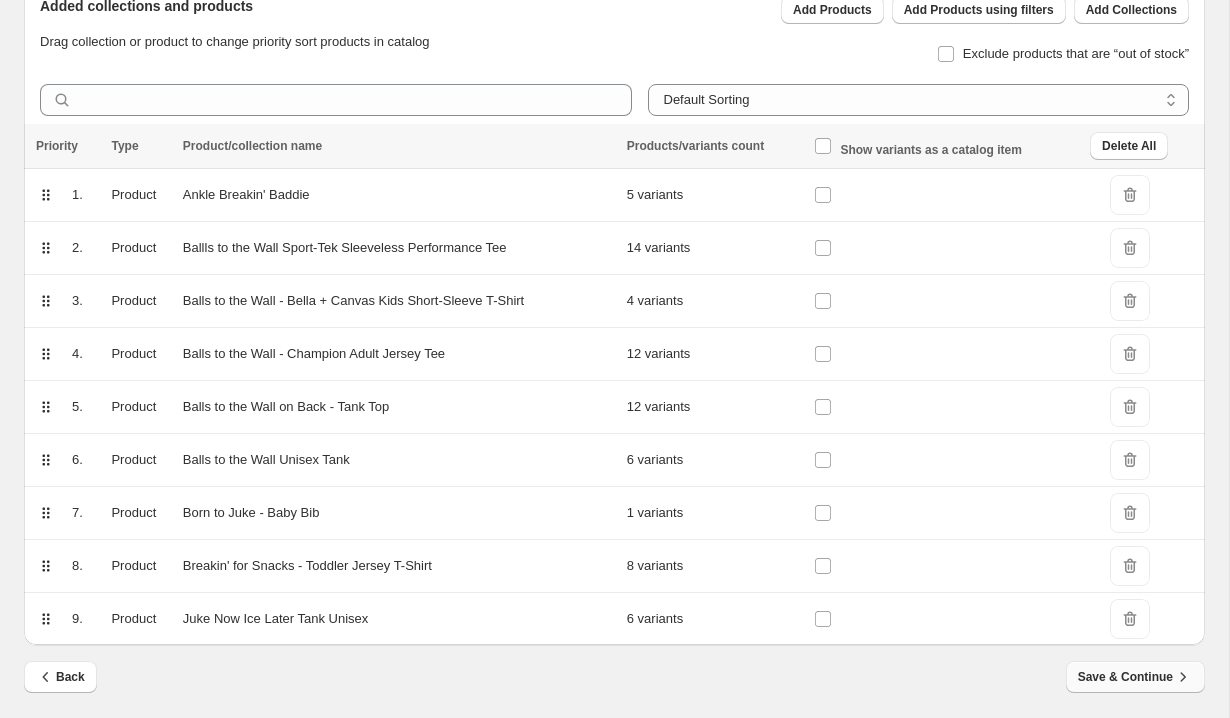 click on "Save & Continue" at bounding box center [1135, 677] 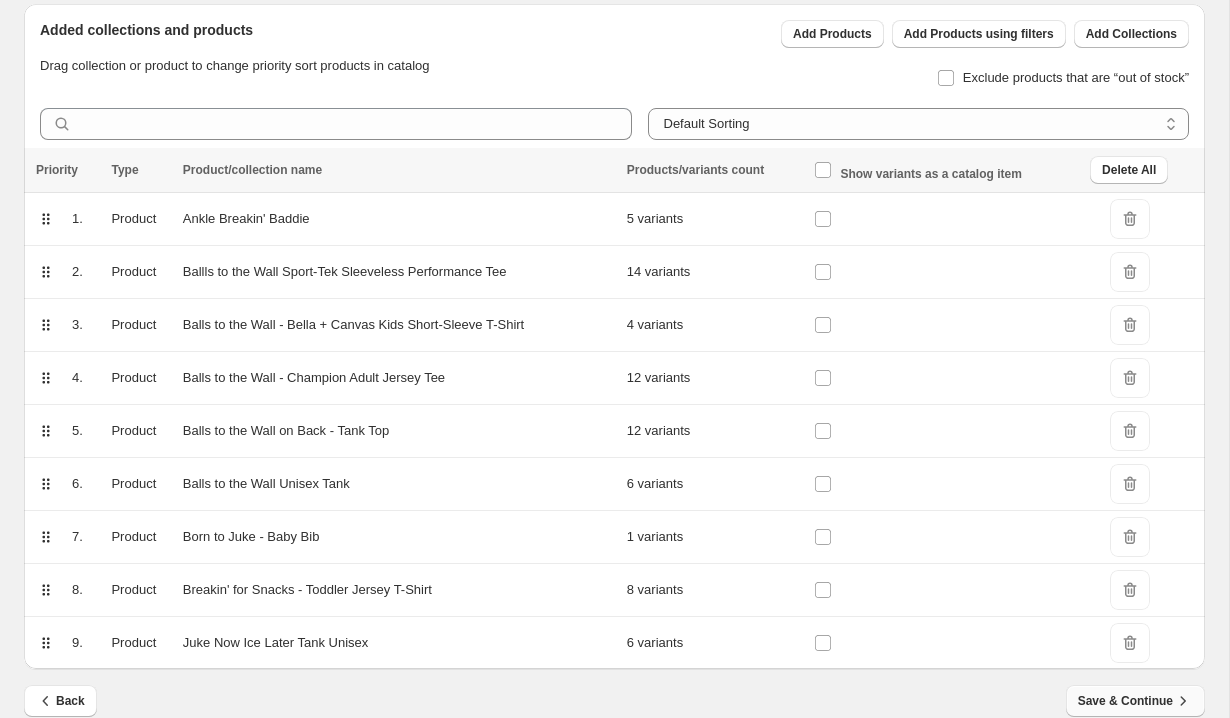 scroll, scrollTop: 230, scrollLeft: 0, axis: vertical 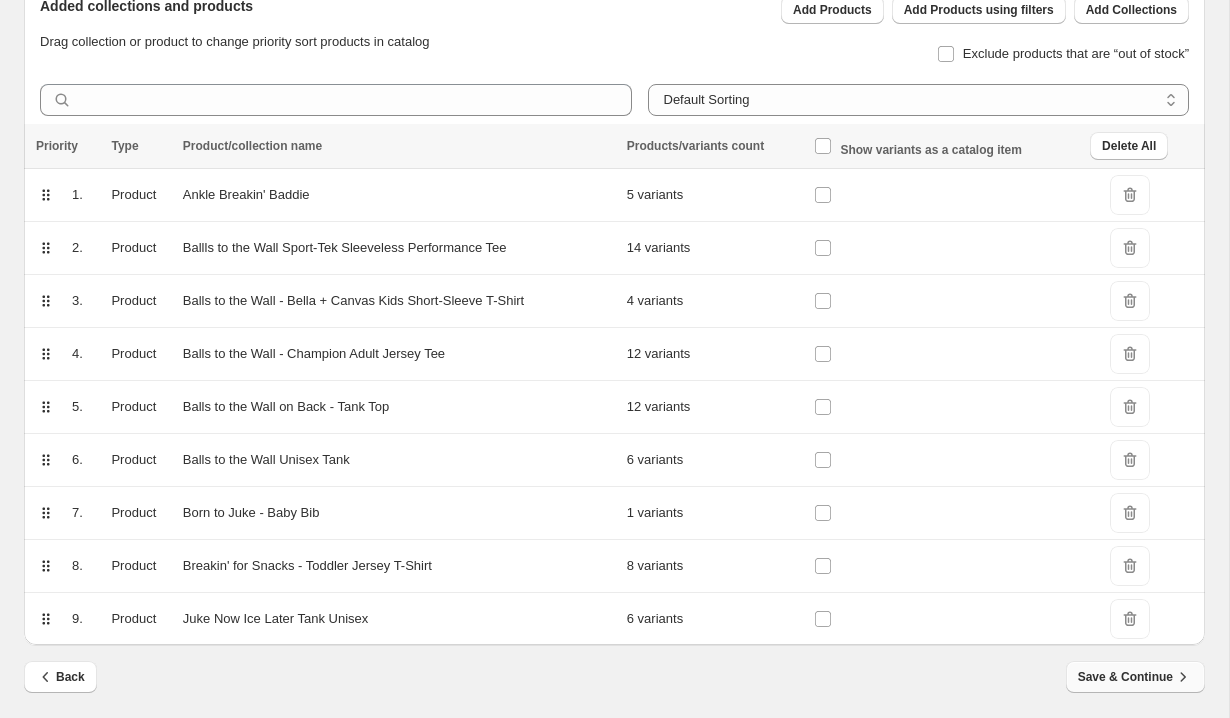 click on "Save & Continue" at bounding box center (1135, 677) 